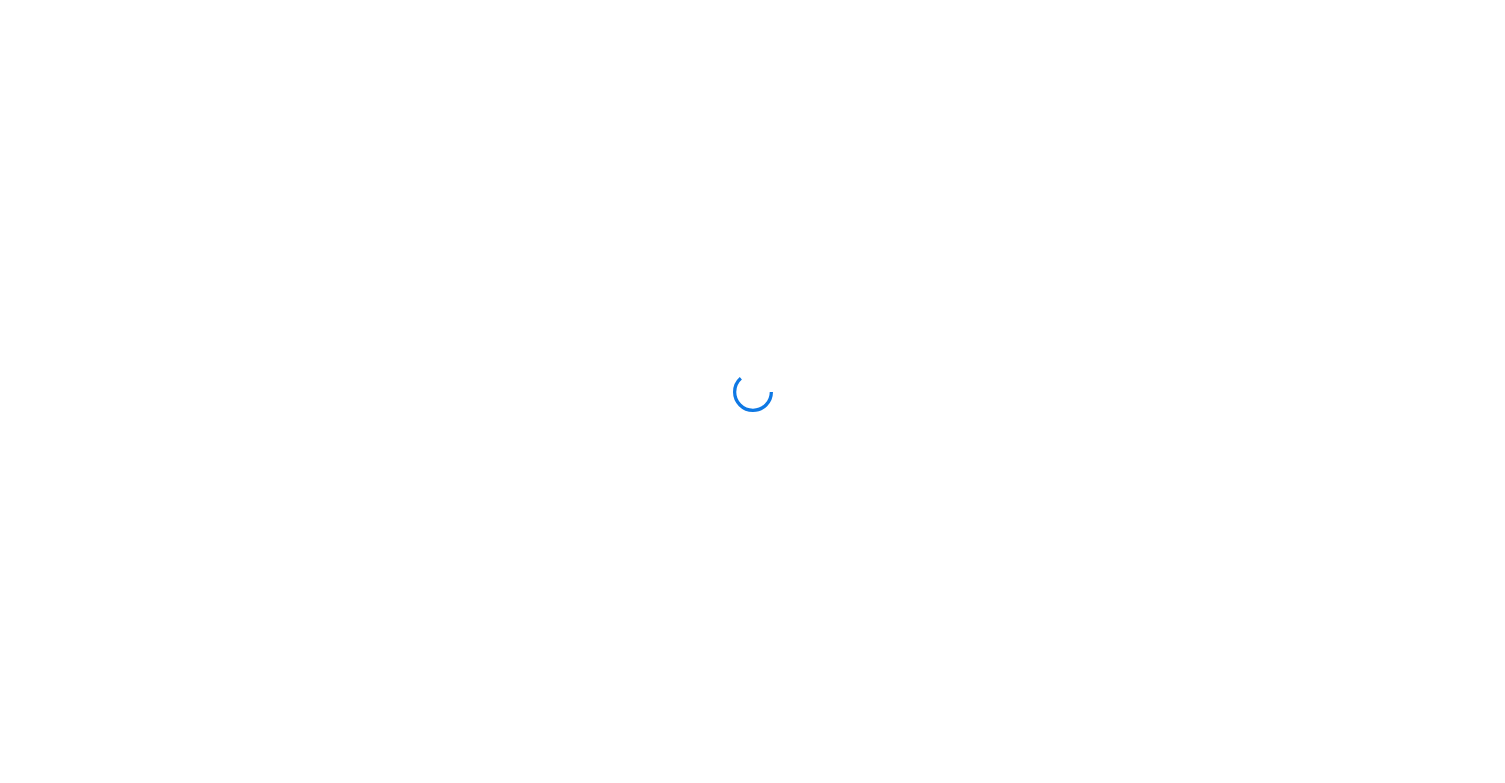 scroll, scrollTop: 0, scrollLeft: 0, axis: both 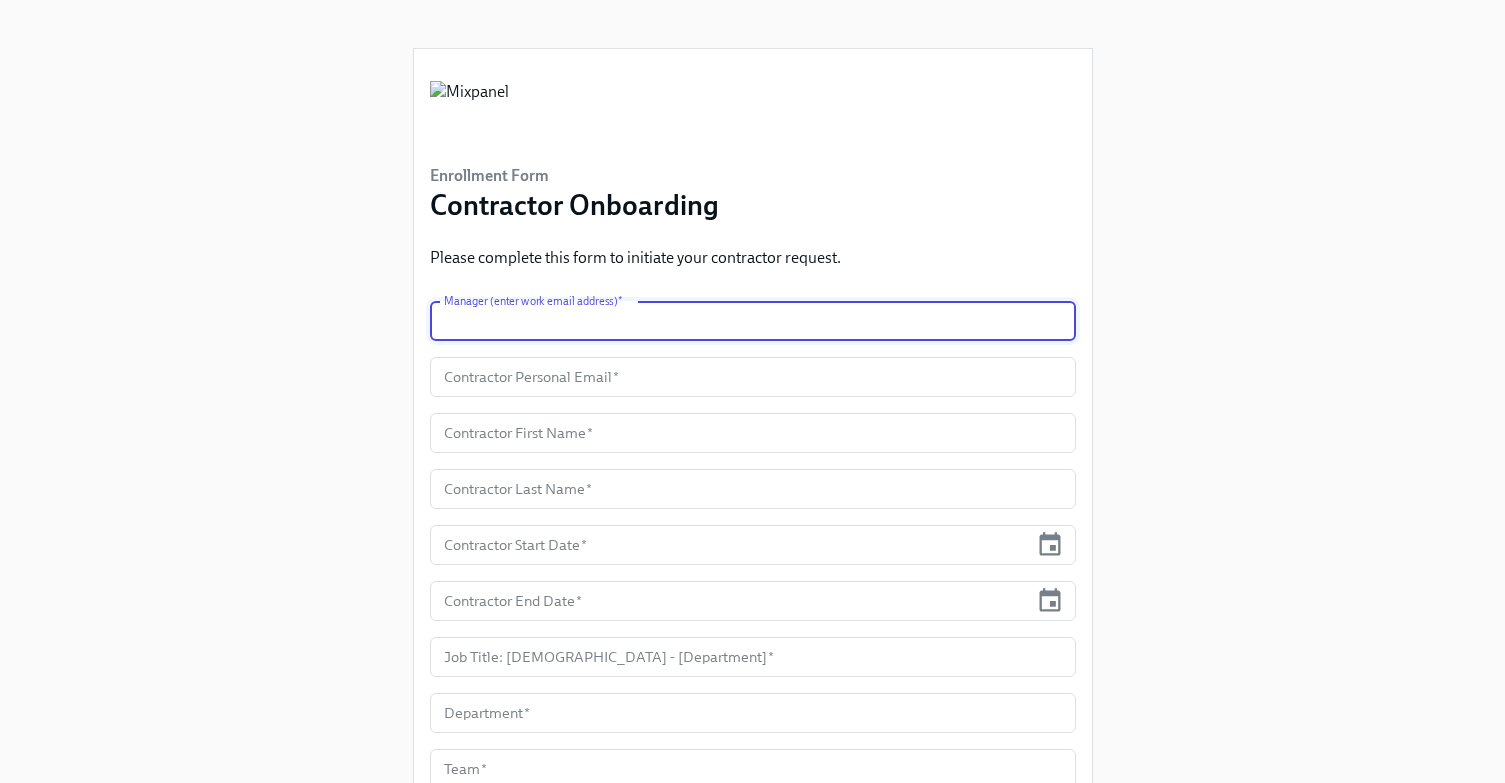 click at bounding box center [753, 321] 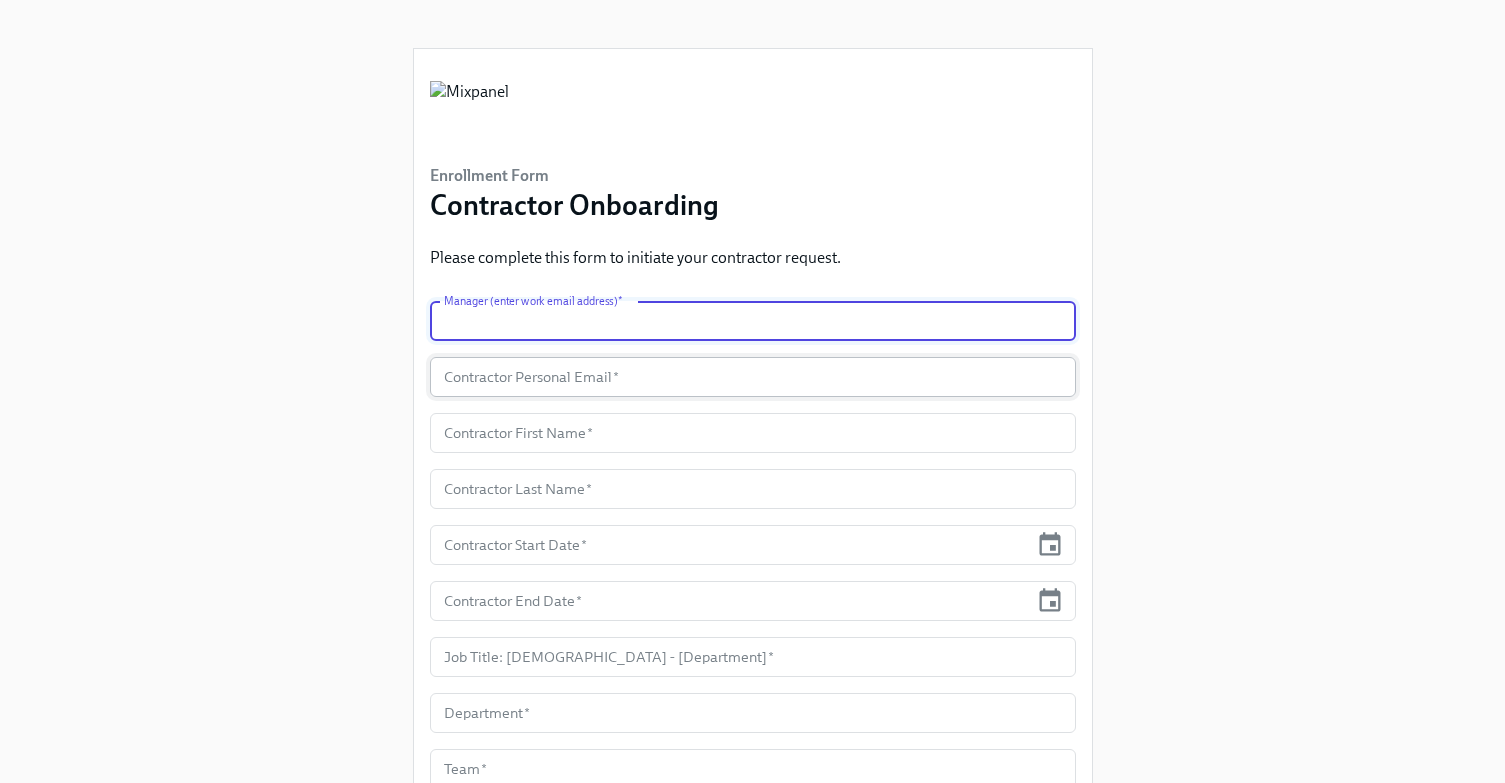 paste on "[EMAIL_ADDRESS][DOMAIN_NAME]" 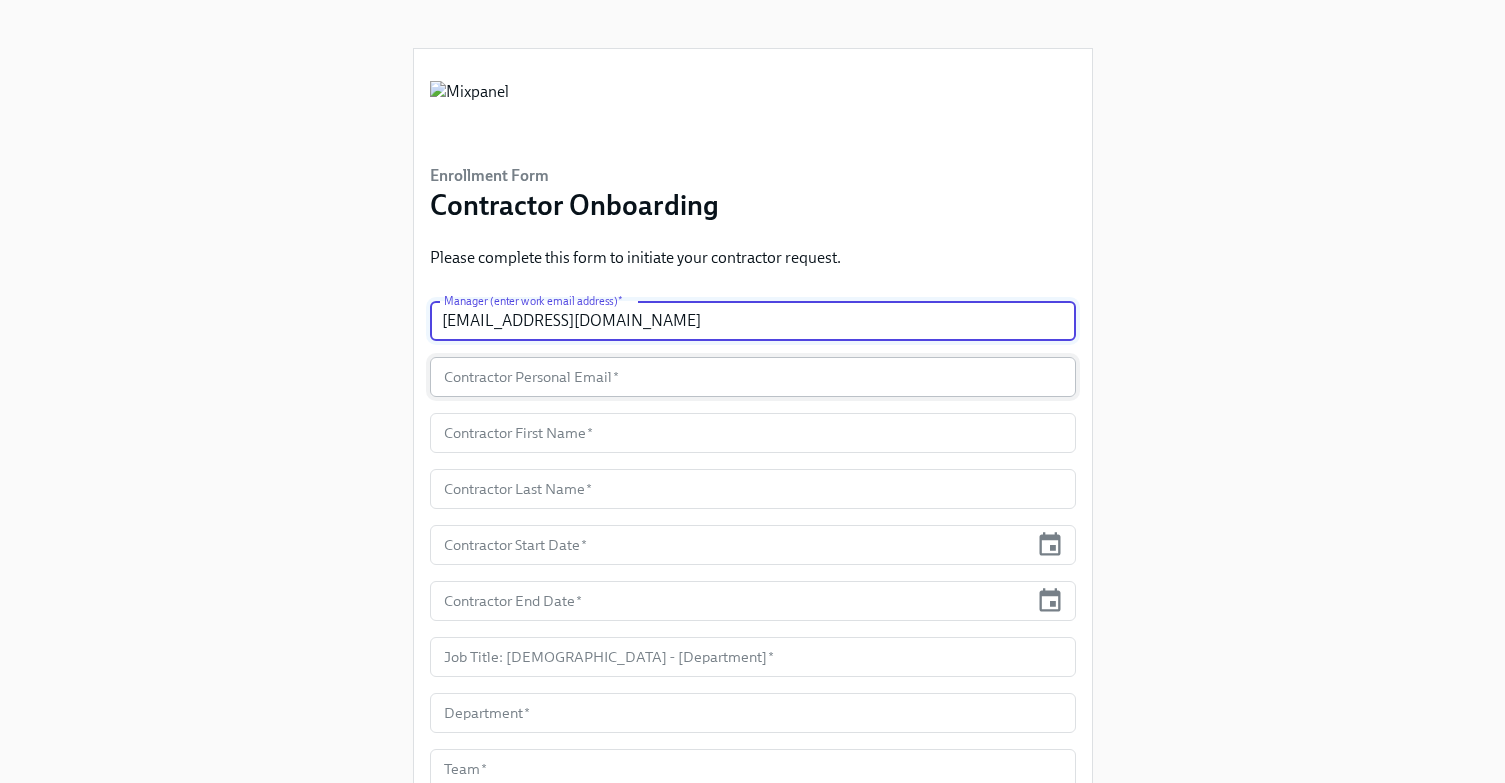 type on "[EMAIL_ADDRESS][DOMAIN_NAME]" 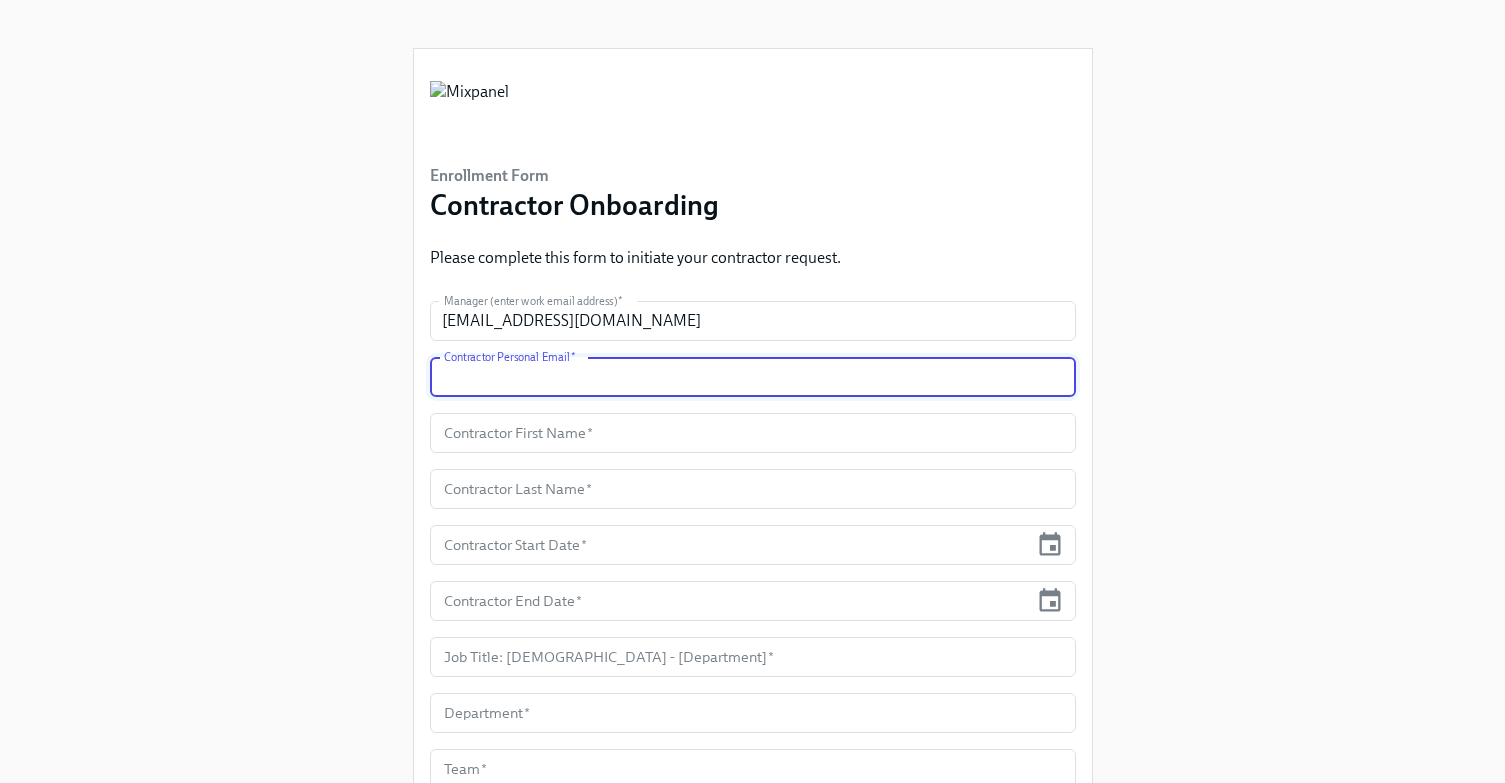 click at bounding box center [753, 377] 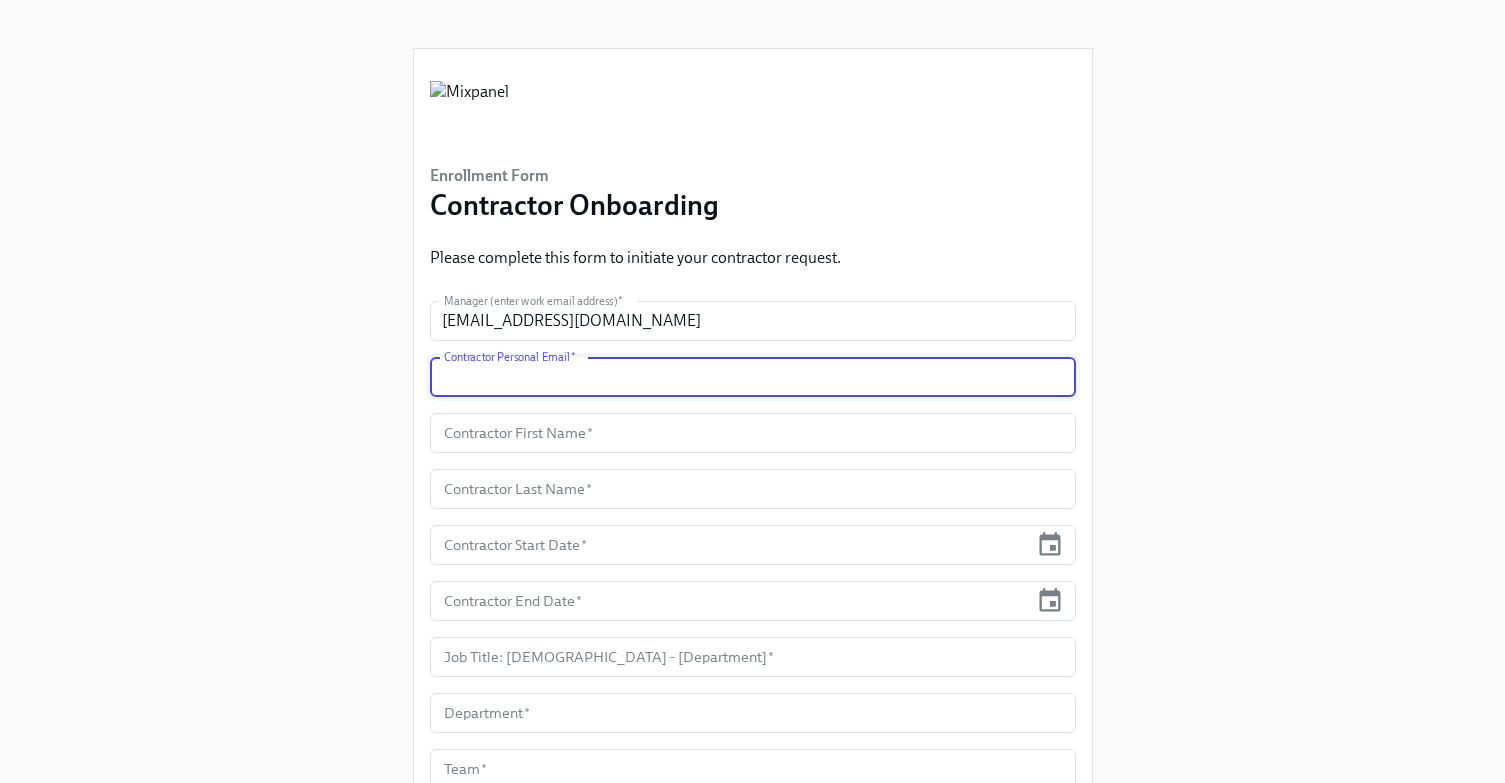 paste on "[PERSON_NAME][EMAIL_ADDRESS][DOMAIN_NAME]" 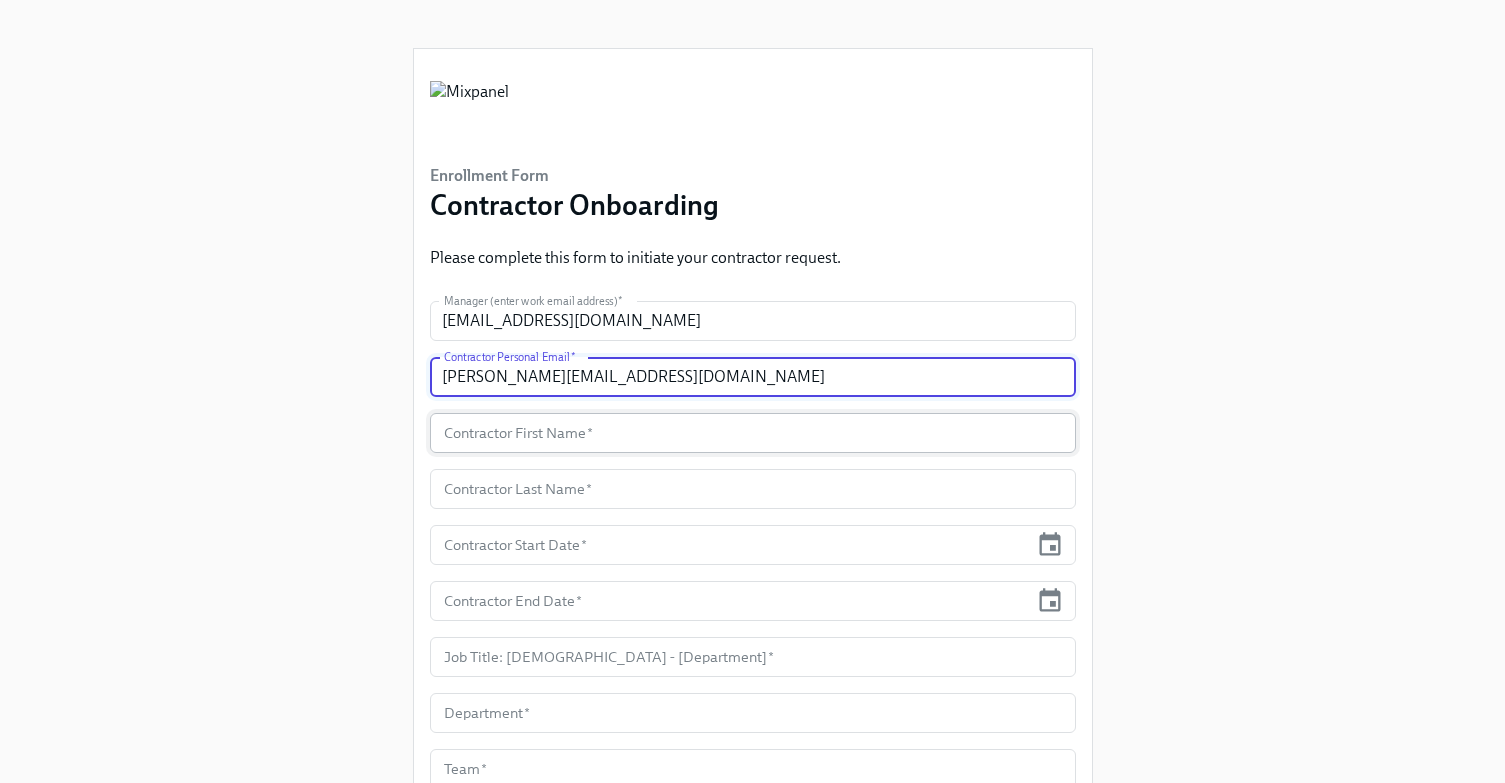 type on "[PERSON_NAME][EMAIL_ADDRESS][DOMAIN_NAME]" 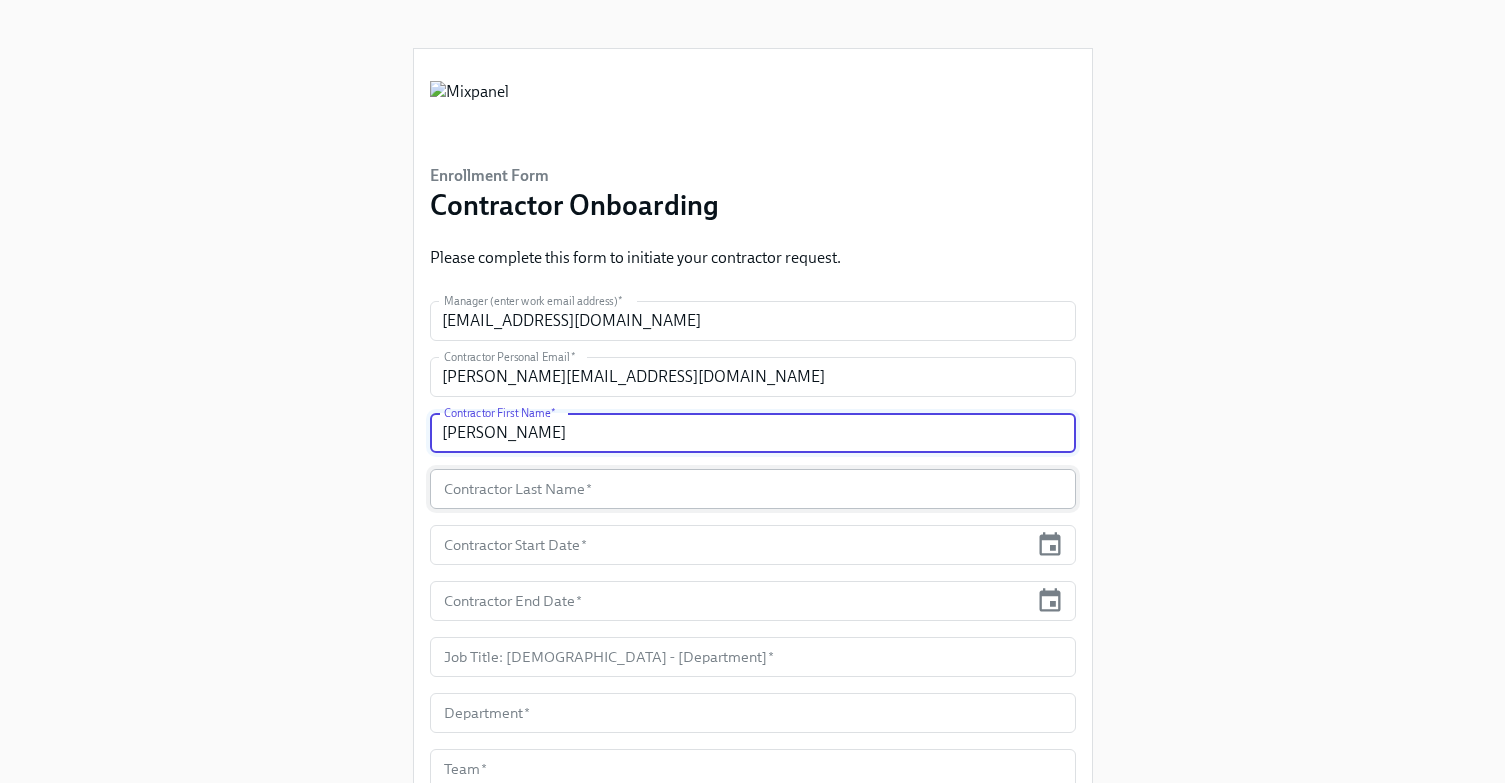 type on "[PERSON_NAME]" 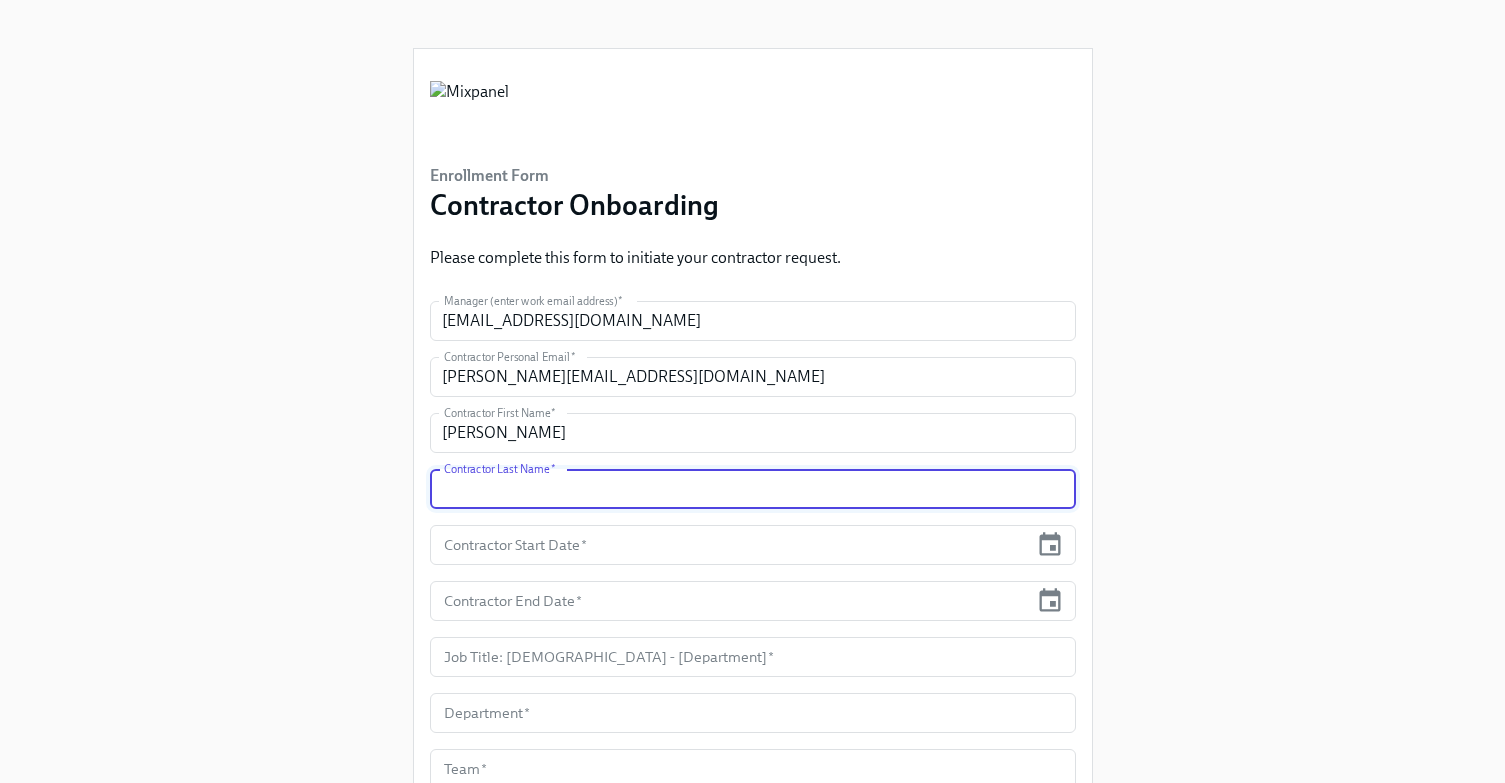 click at bounding box center (753, 489) 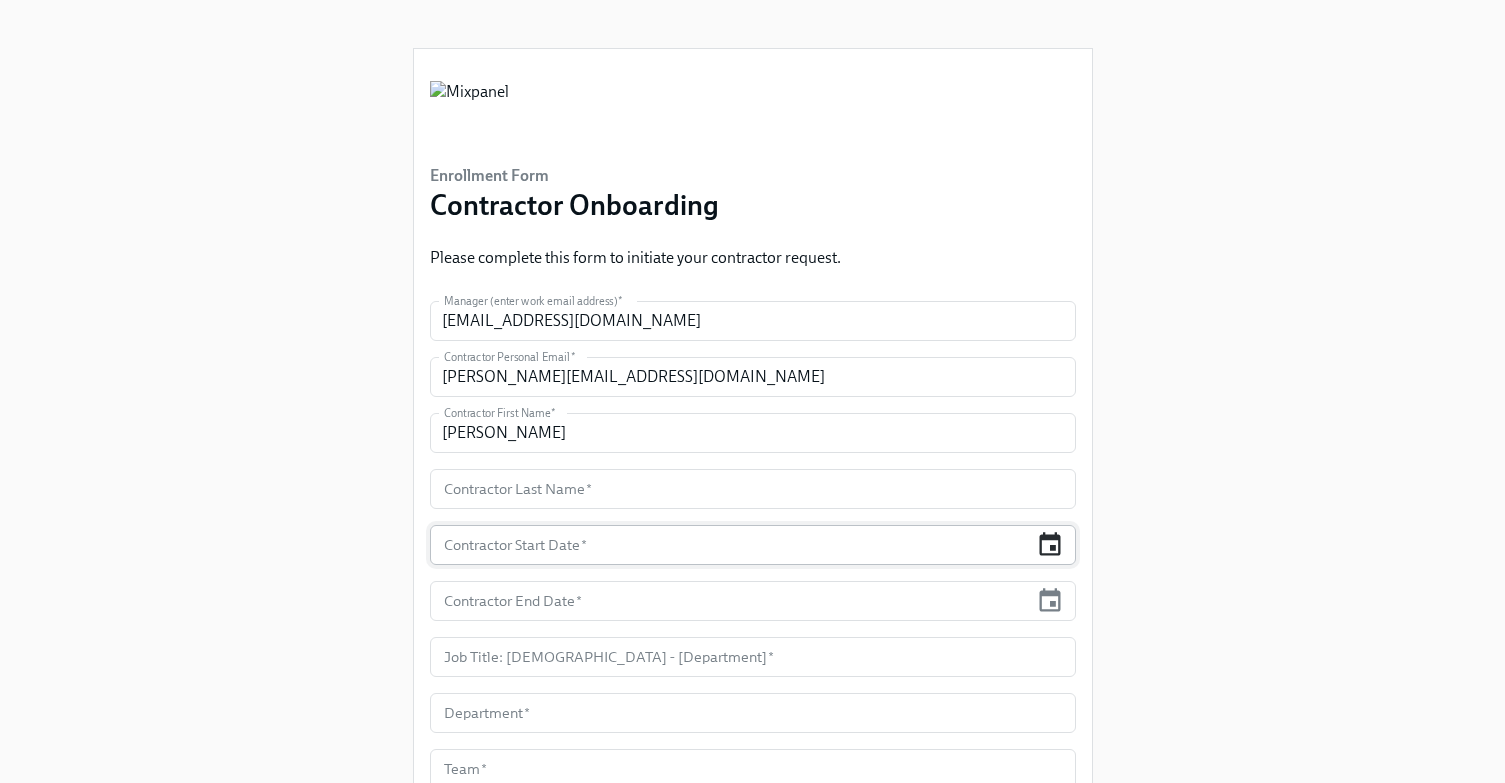 click 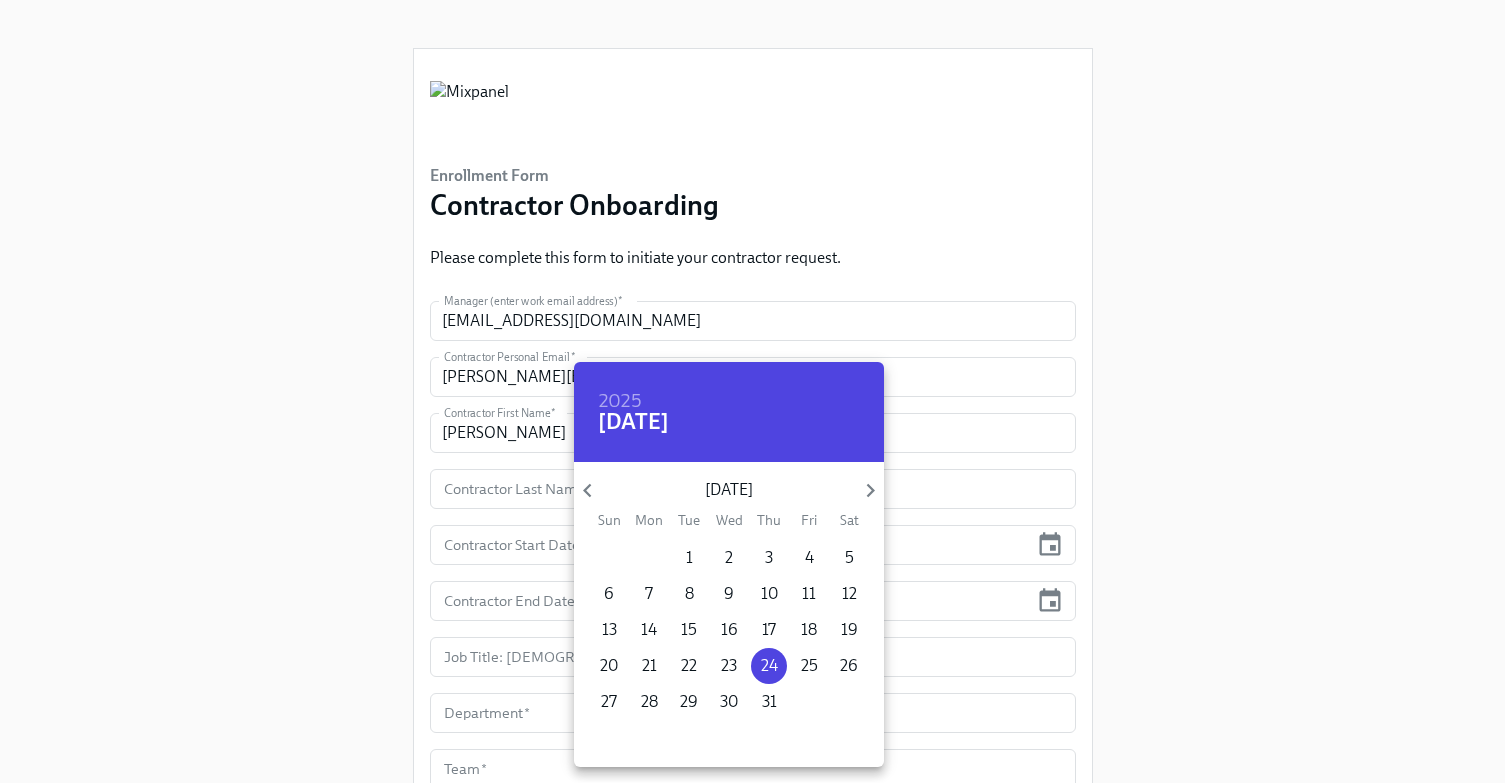 click at bounding box center (752, 391) 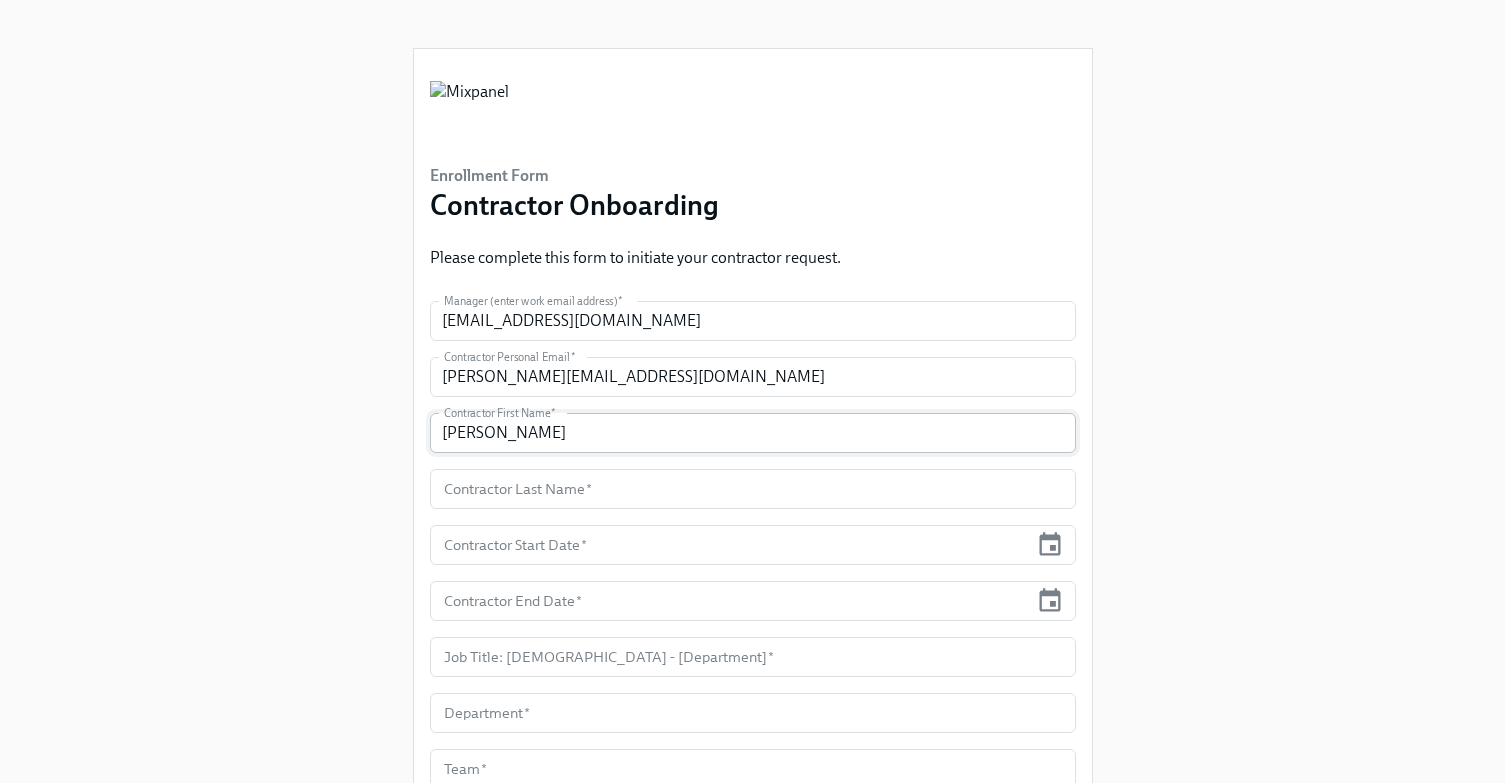 click on "[PERSON_NAME]" at bounding box center (753, 433) 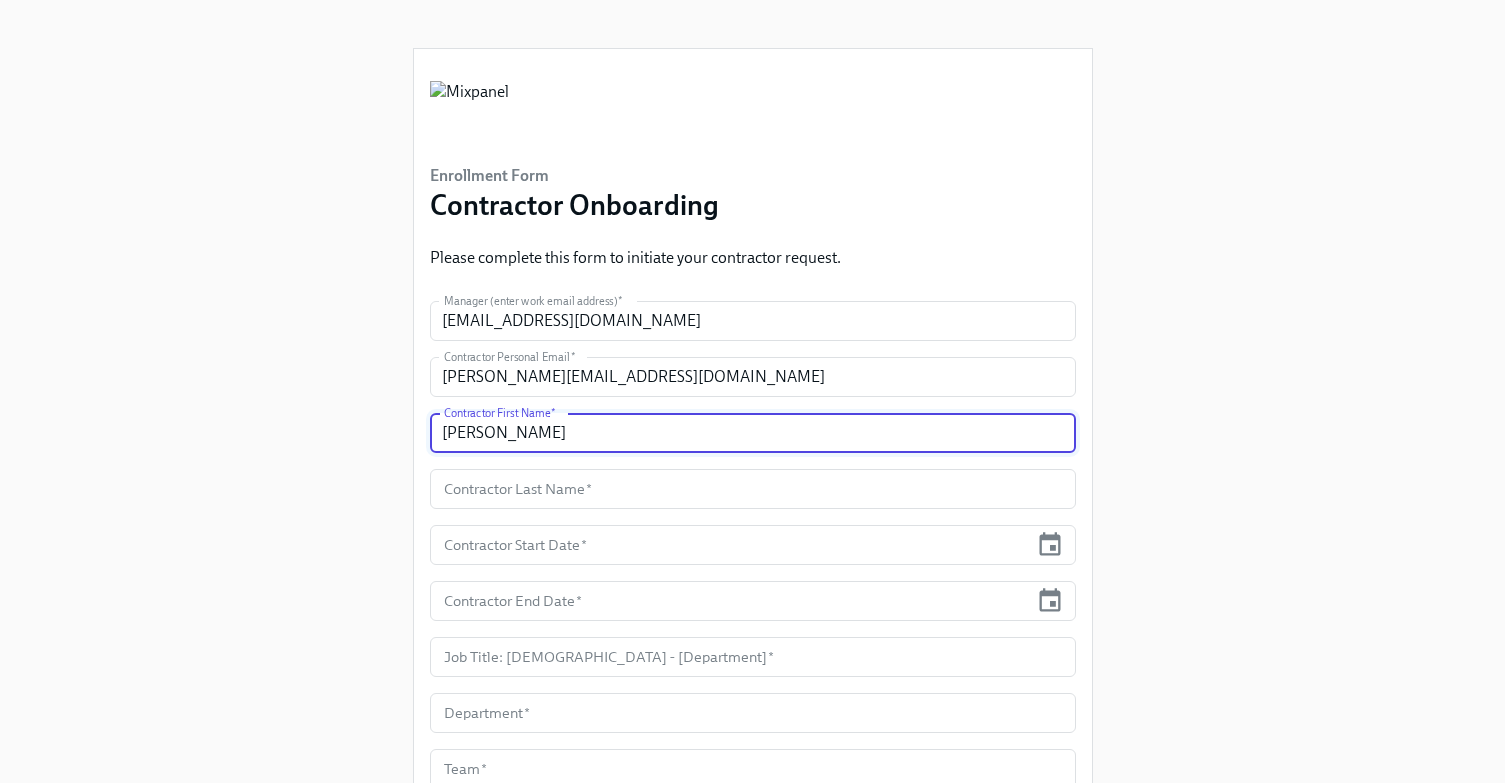 click on "[PERSON_NAME]" at bounding box center [753, 433] 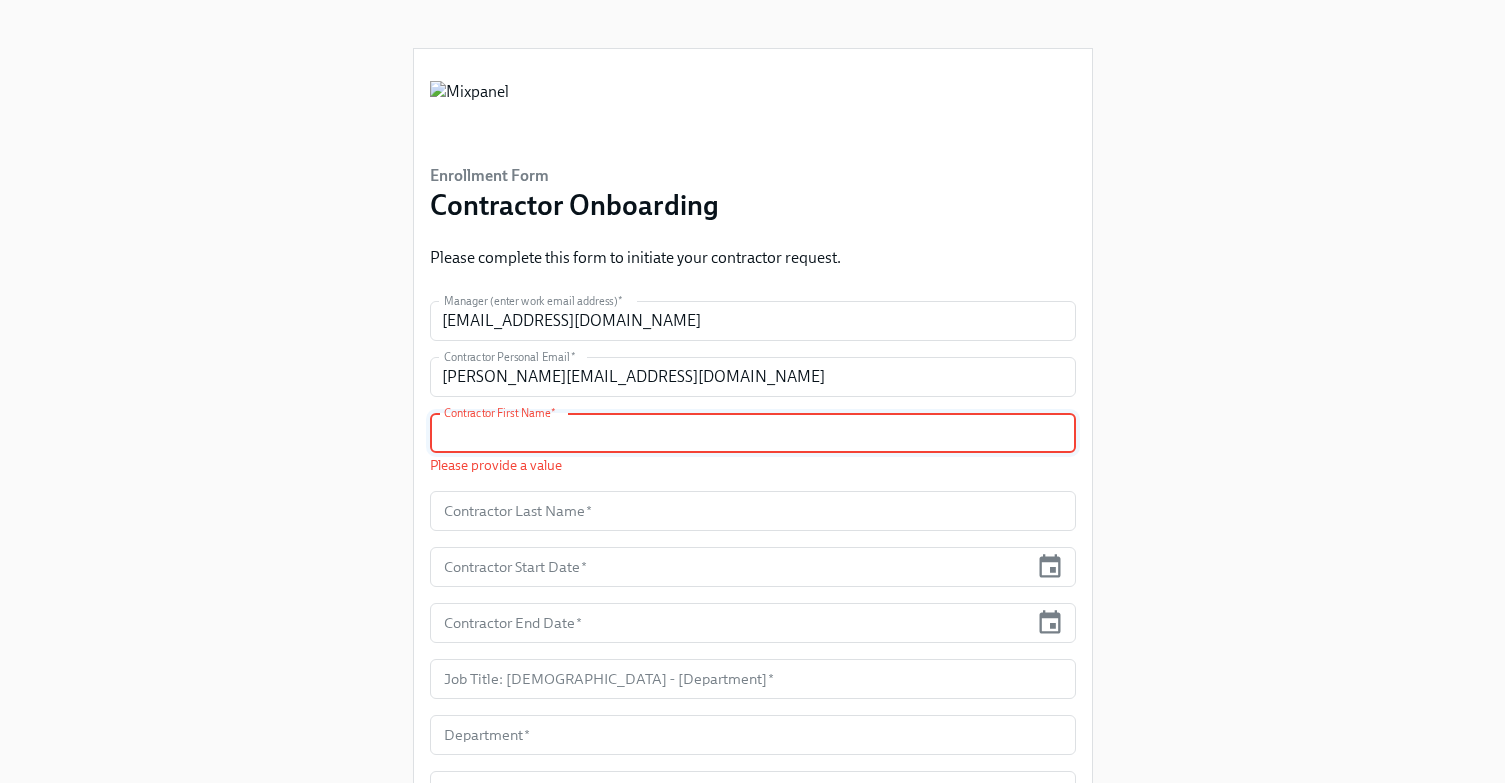 type 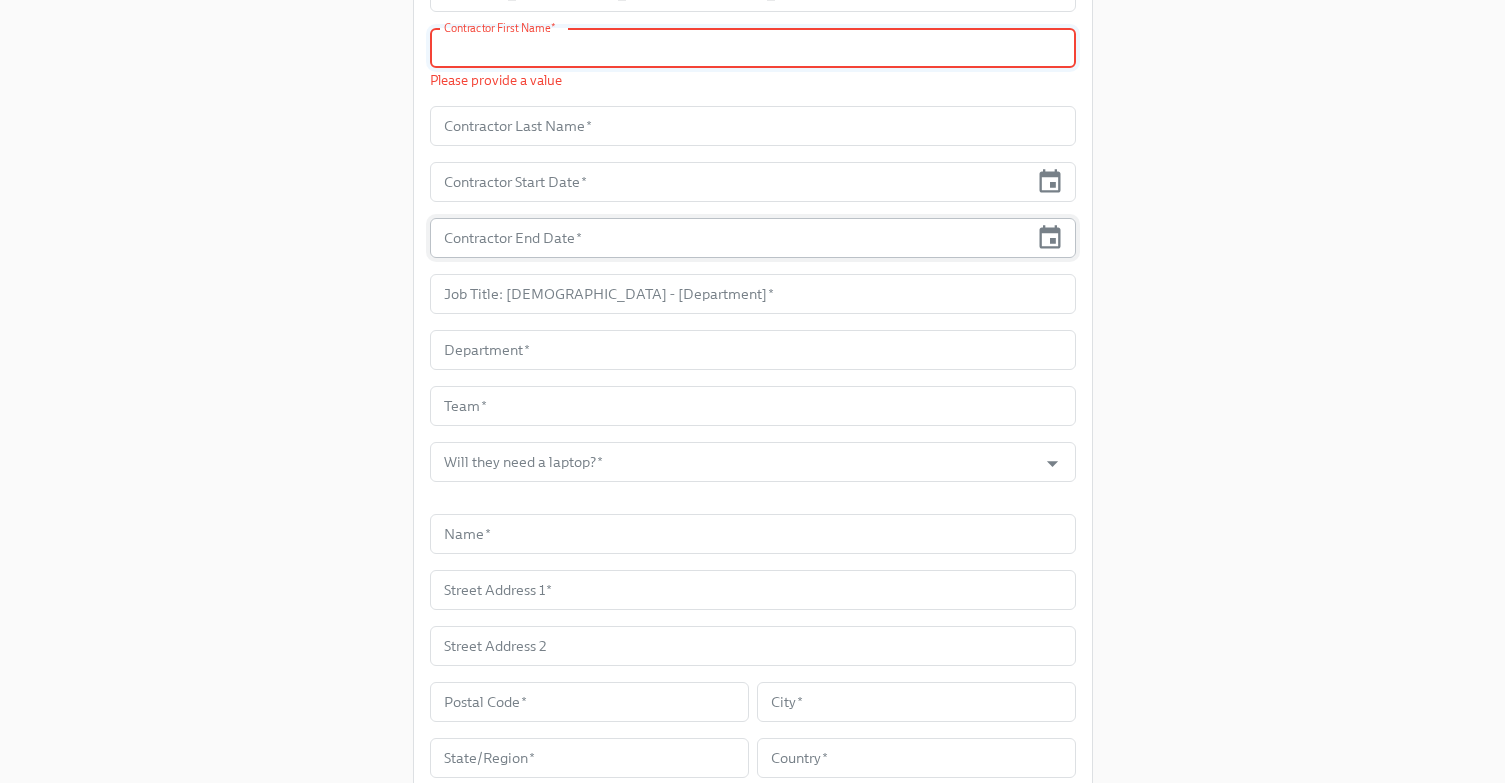 scroll, scrollTop: 383, scrollLeft: 0, axis: vertical 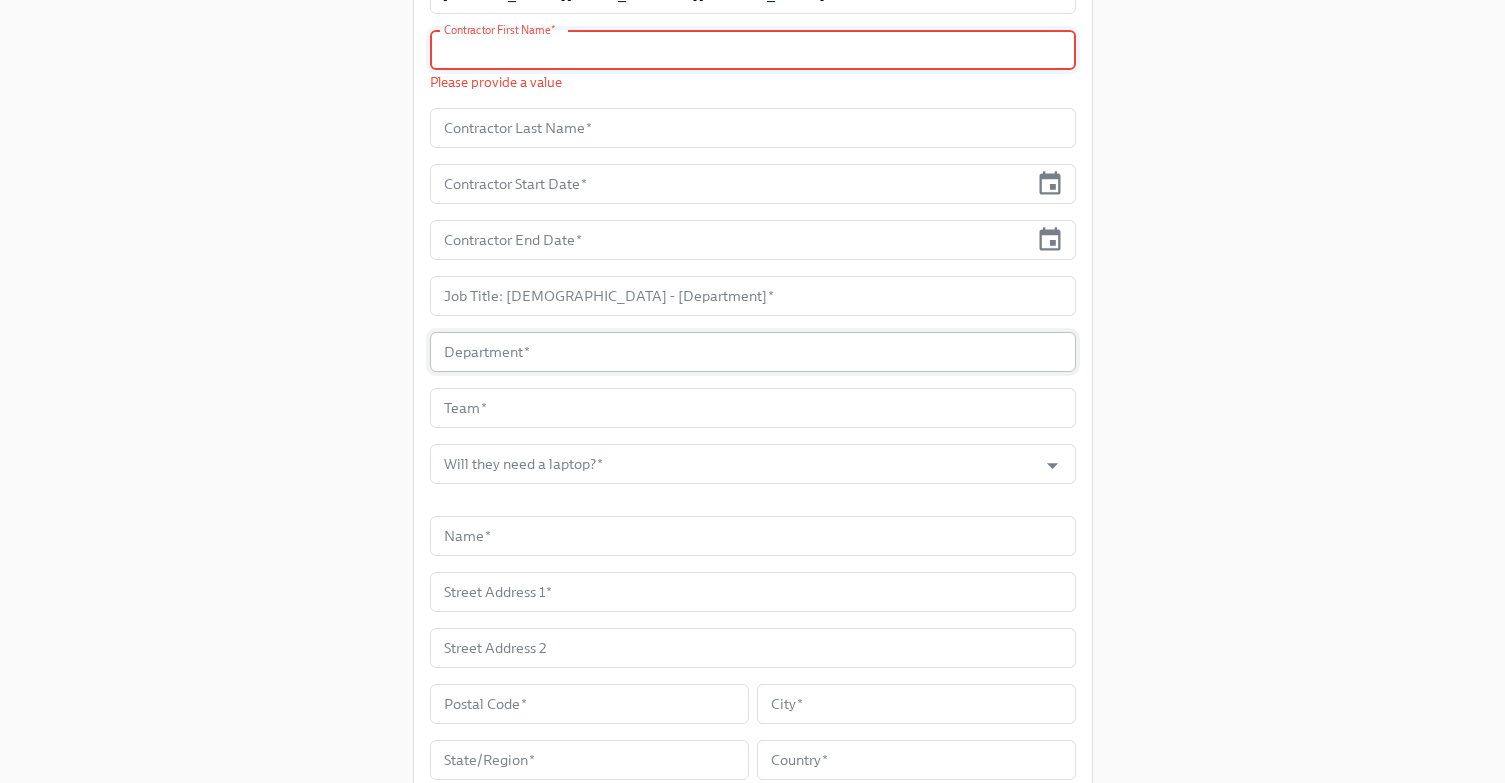 click at bounding box center (753, 352) 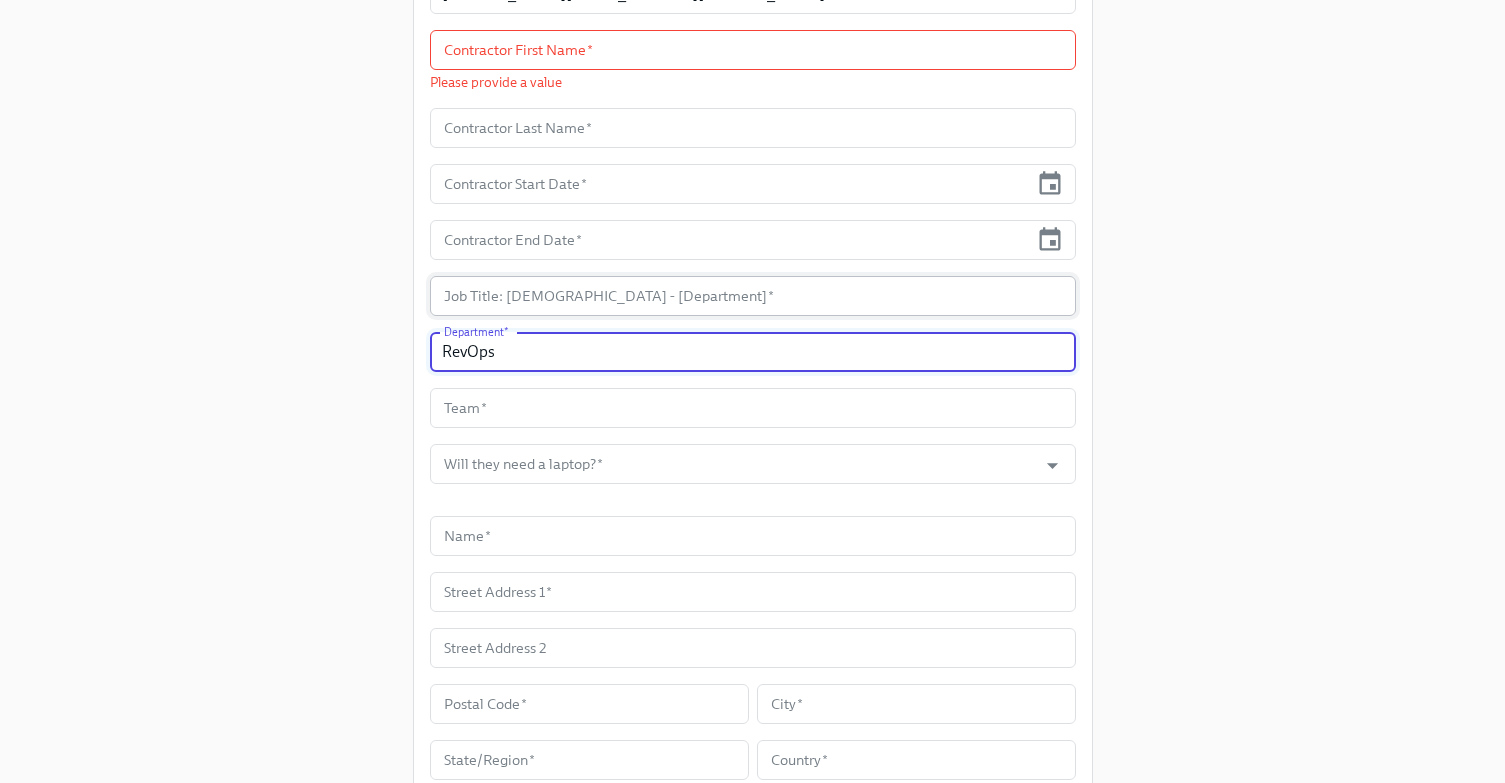 type on "RevOps" 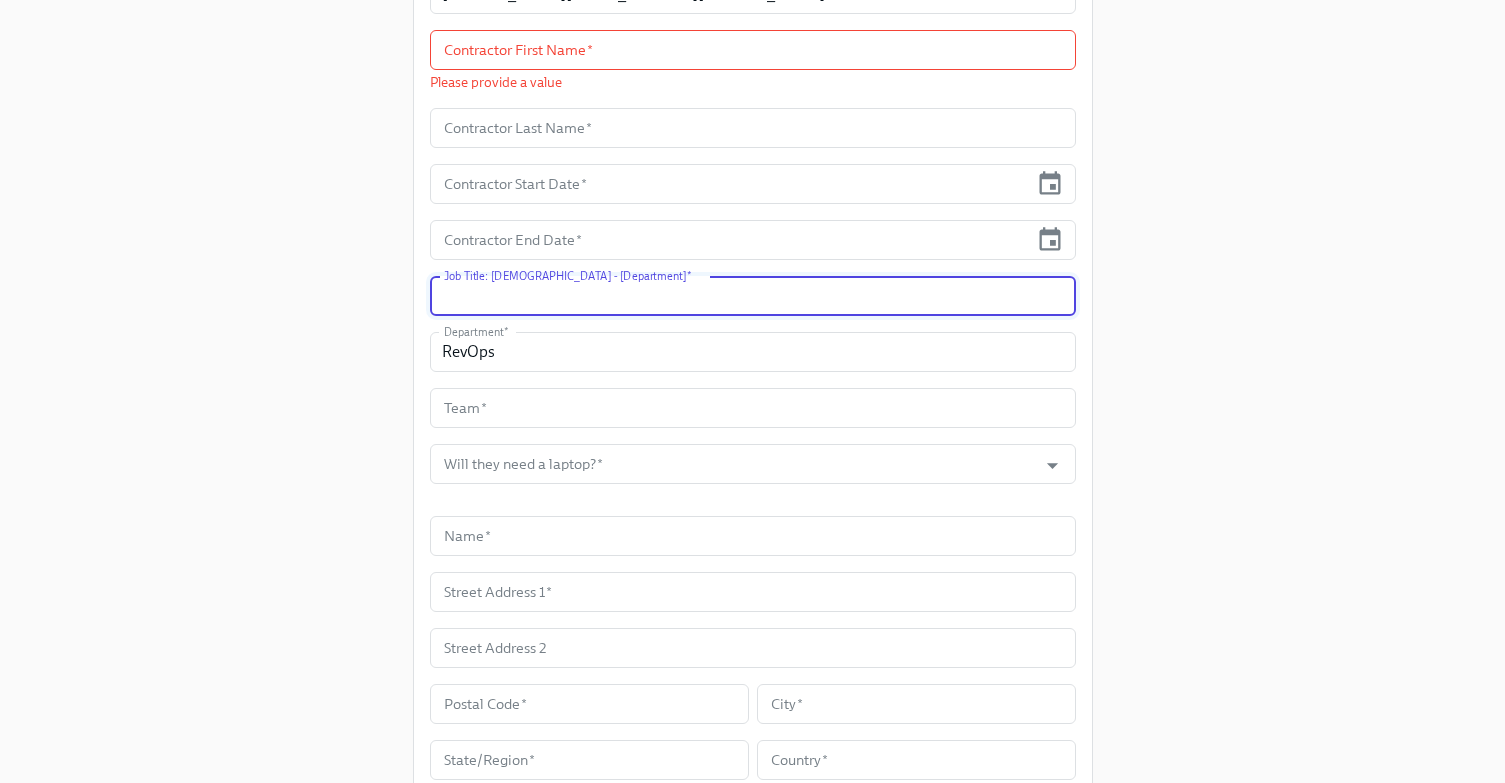 click at bounding box center (753, 296) 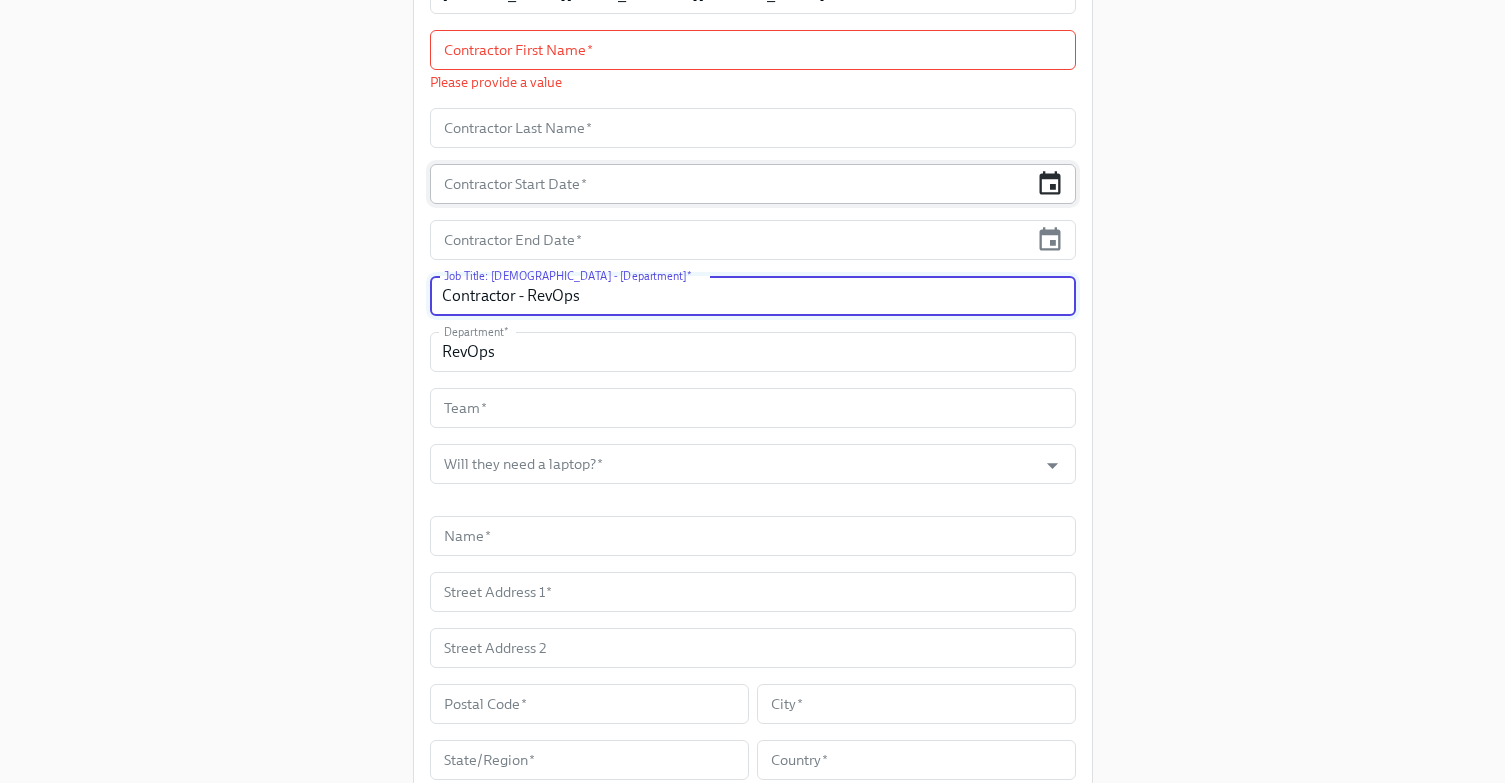type on "Contractor - RevOps" 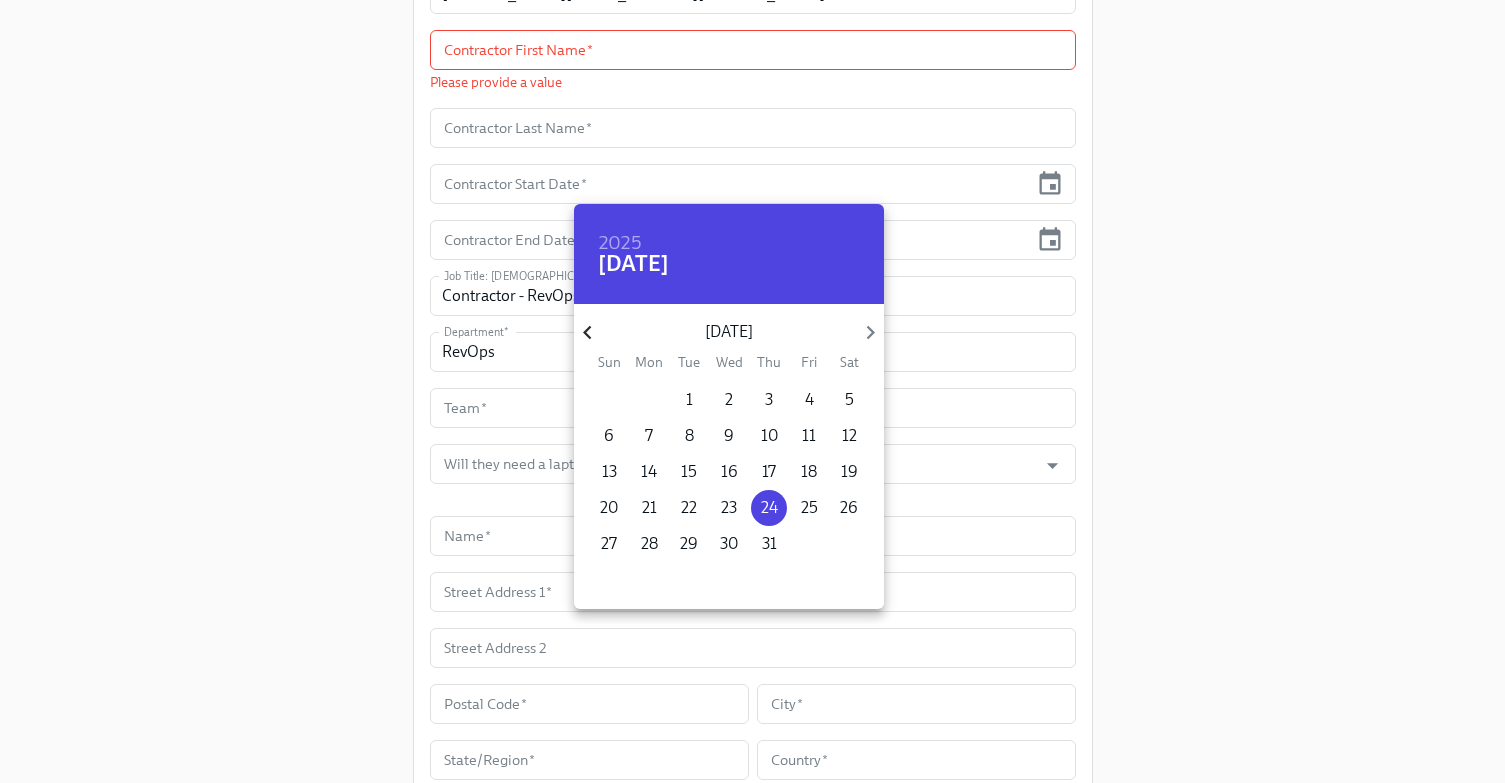 click 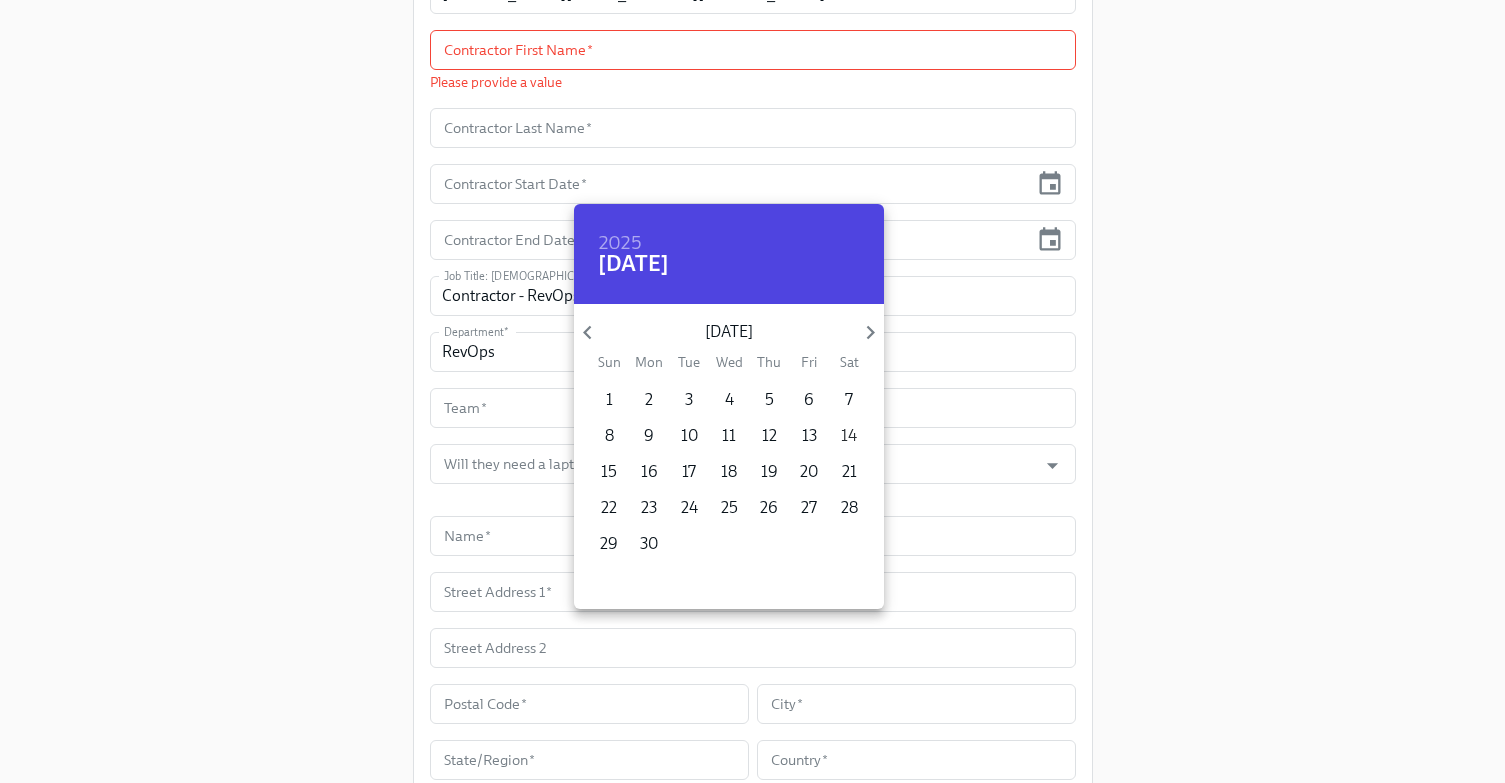 click on "14" at bounding box center (849, 436) 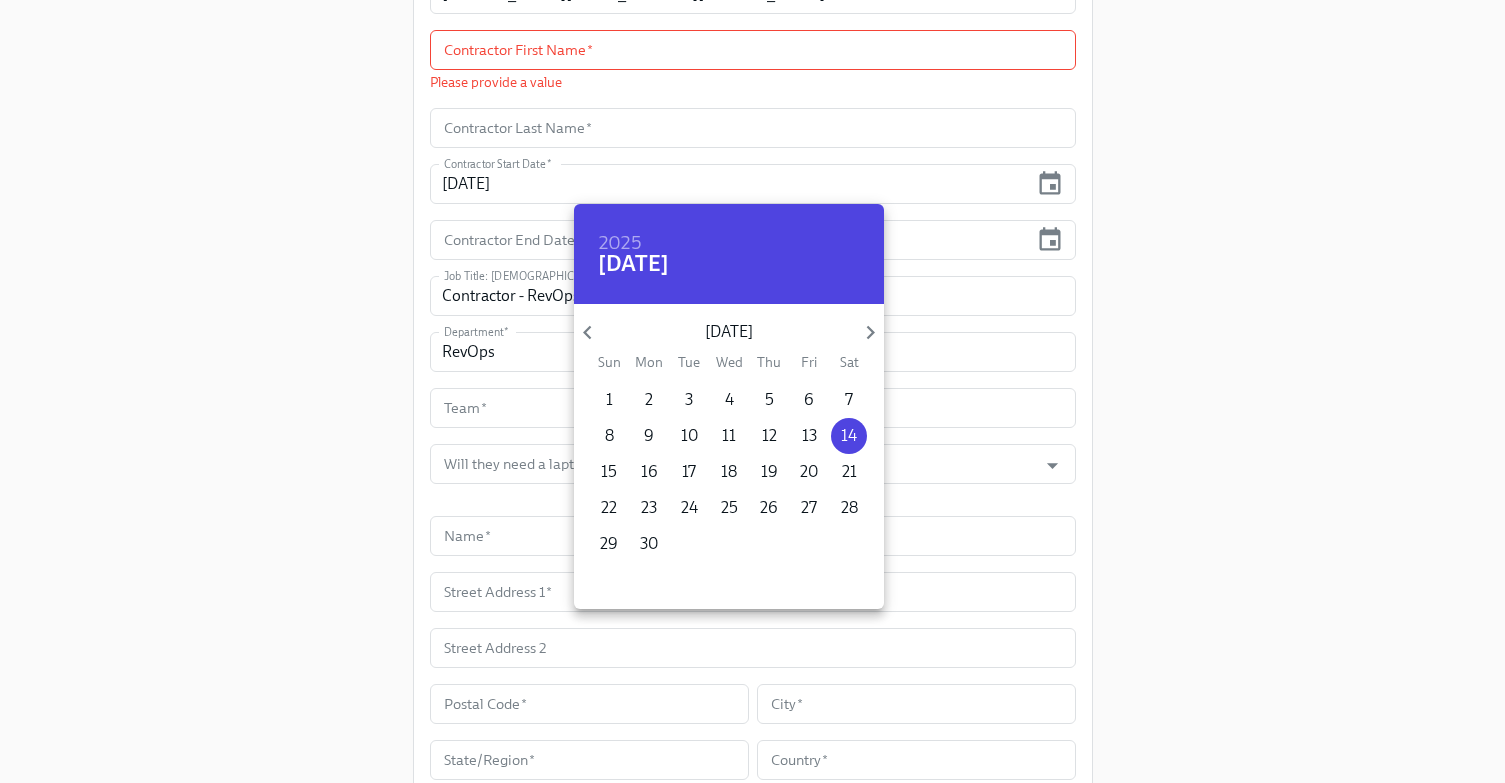 click at bounding box center (752, 391) 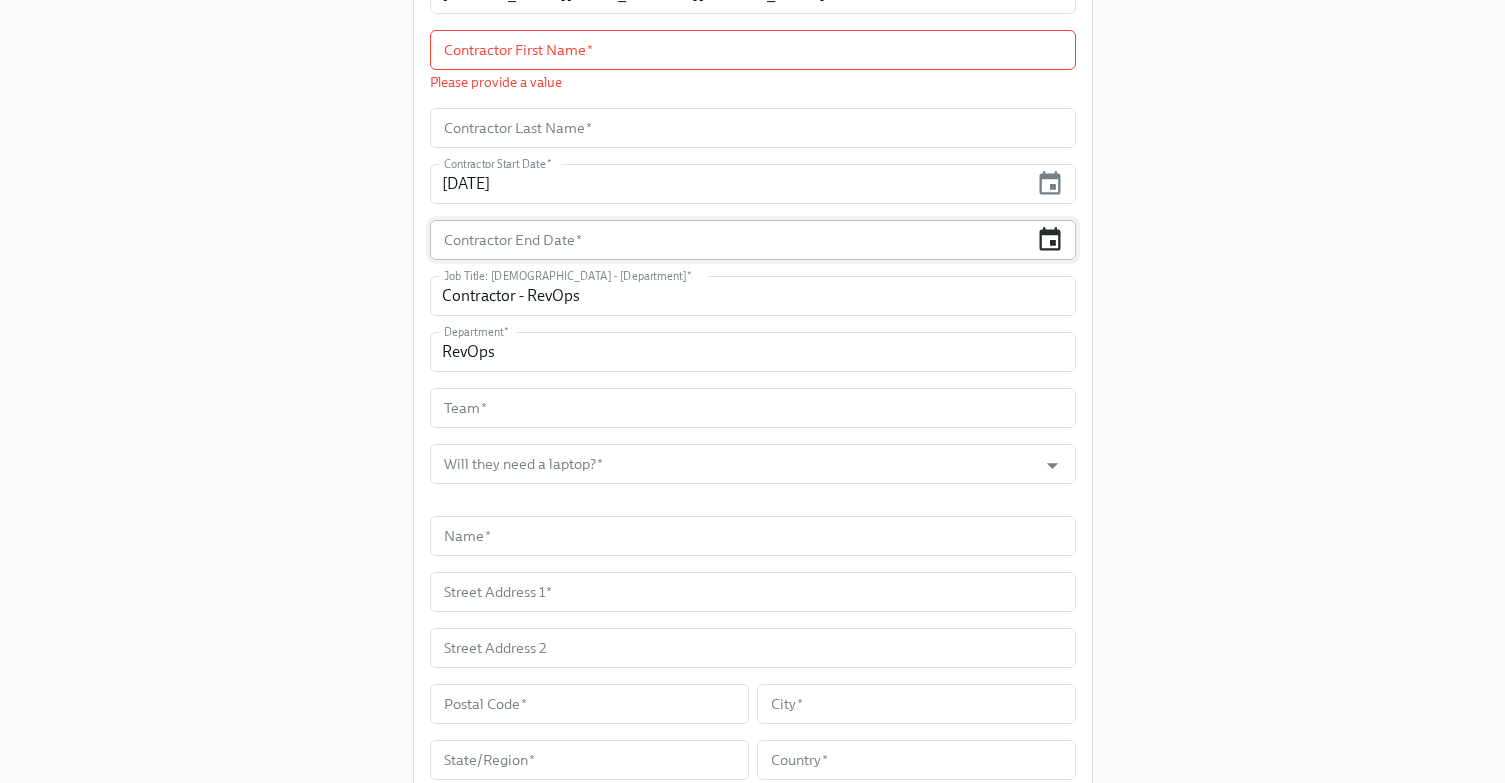 click 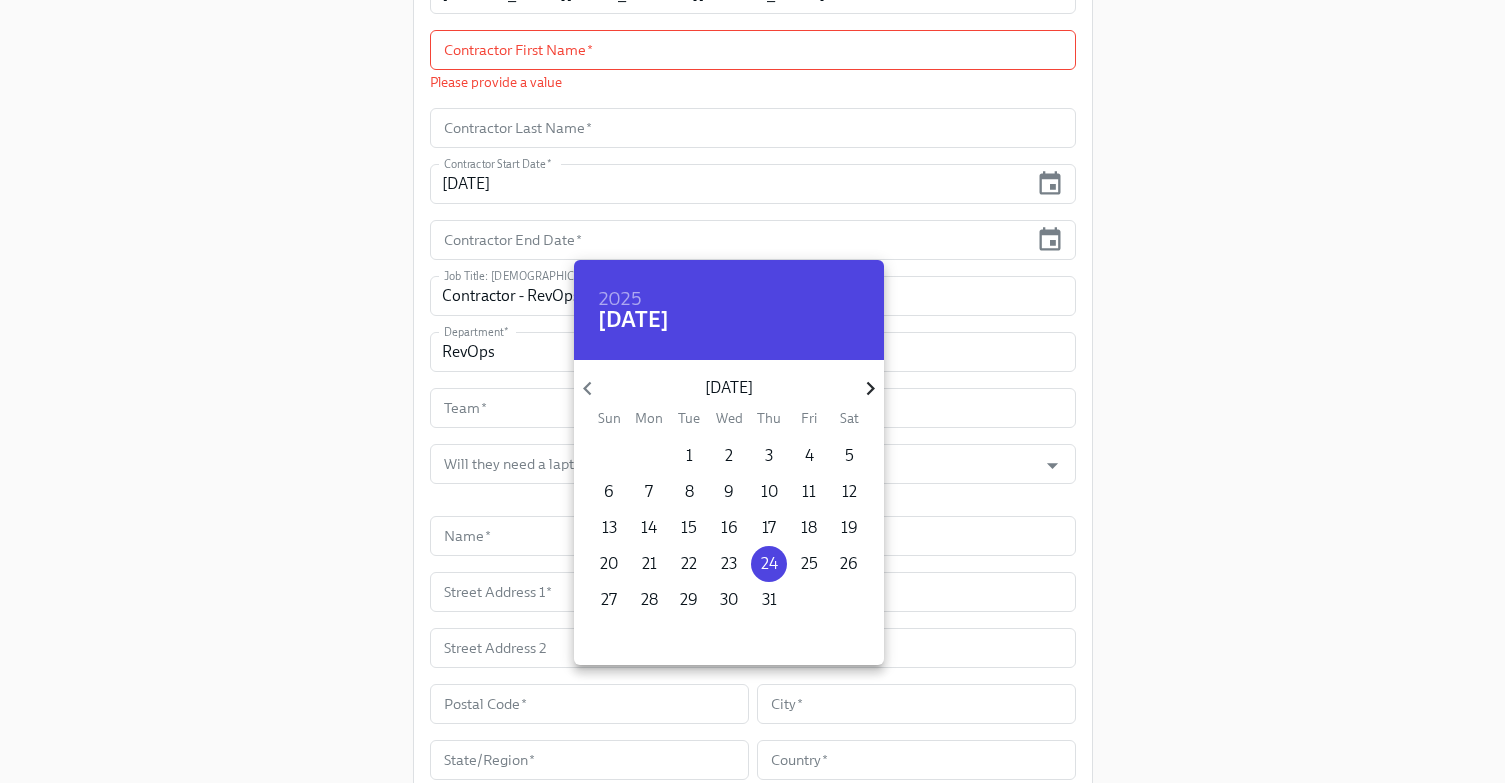 click 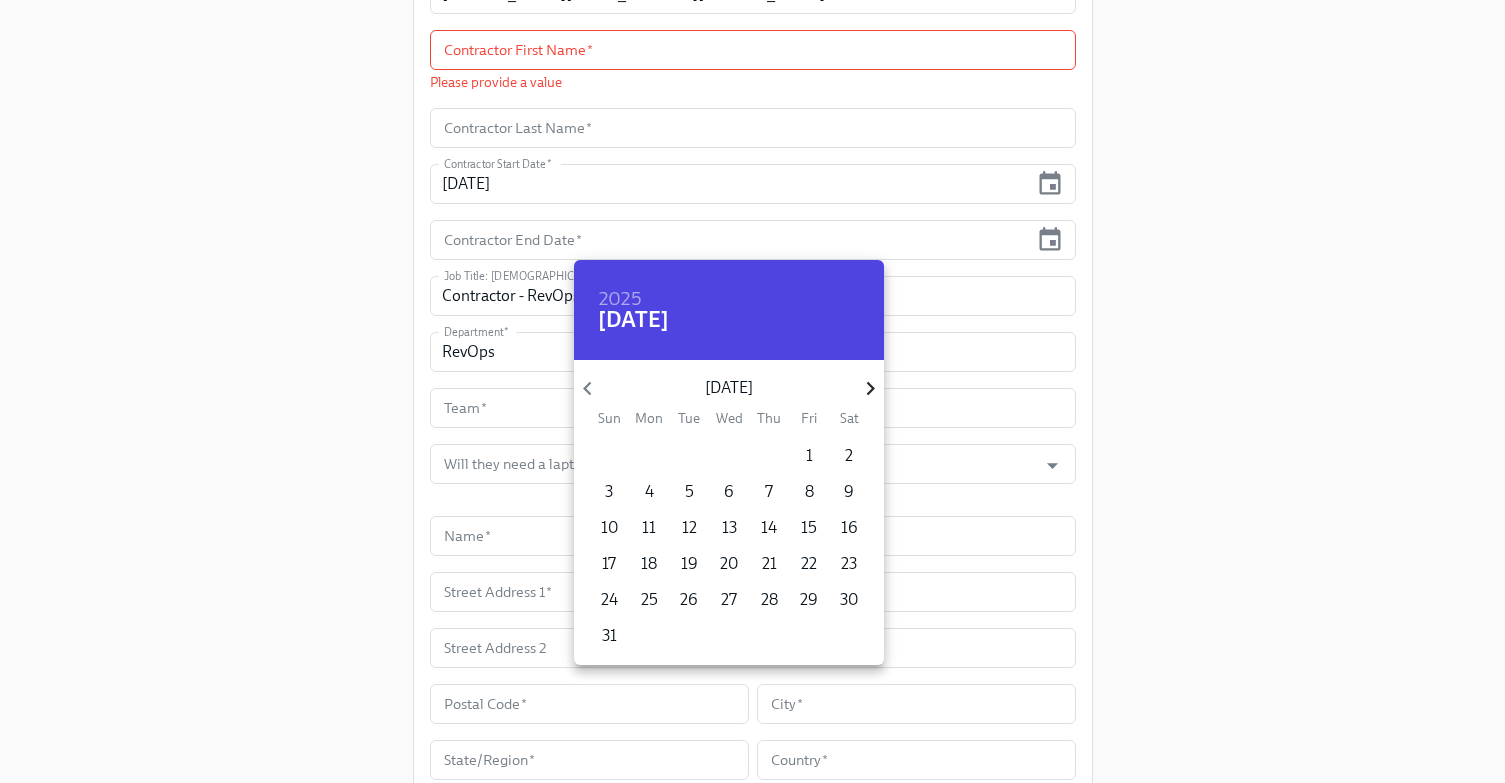 click 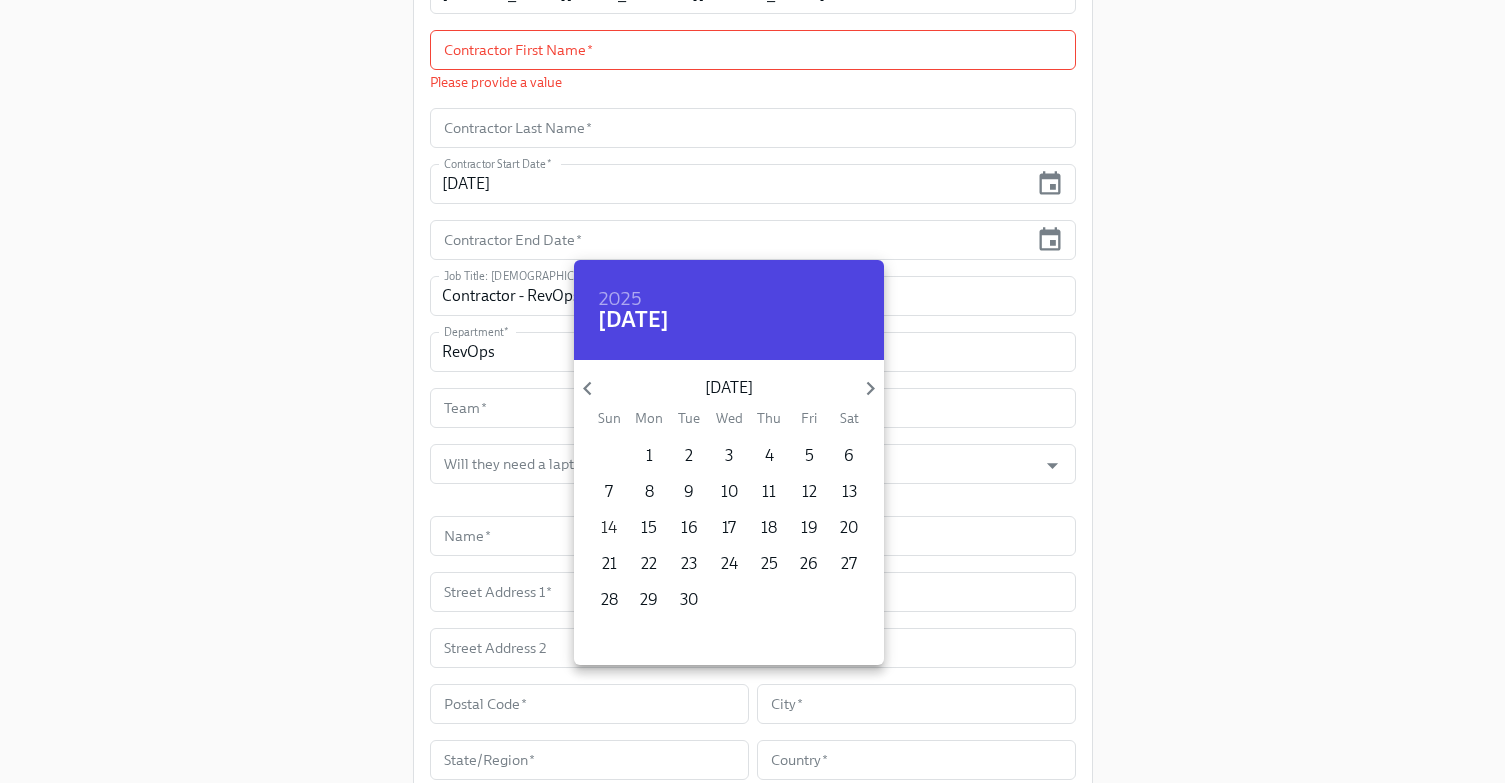 click on "14" at bounding box center [609, 528] 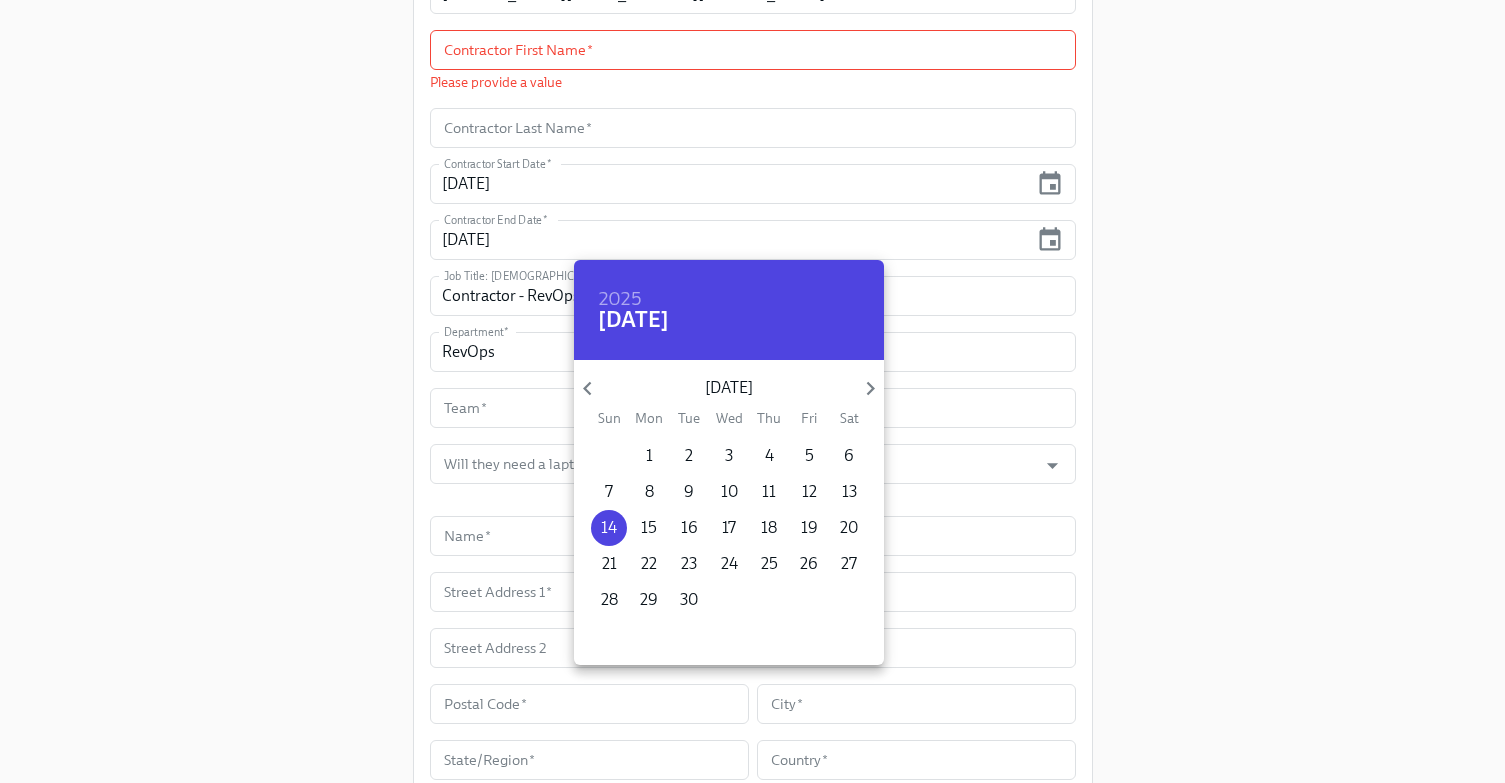 click at bounding box center [752, 391] 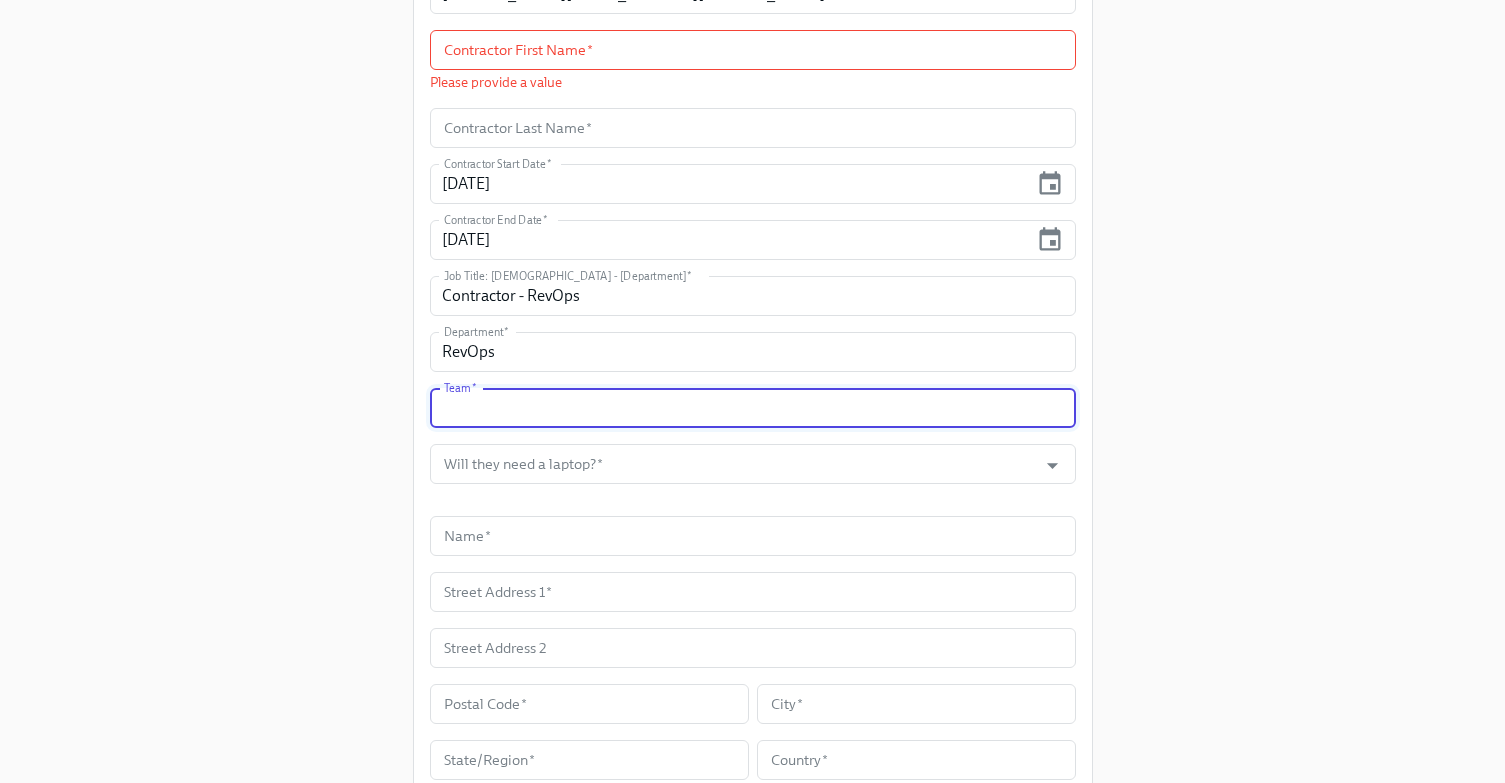 click at bounding box center [753, 408] 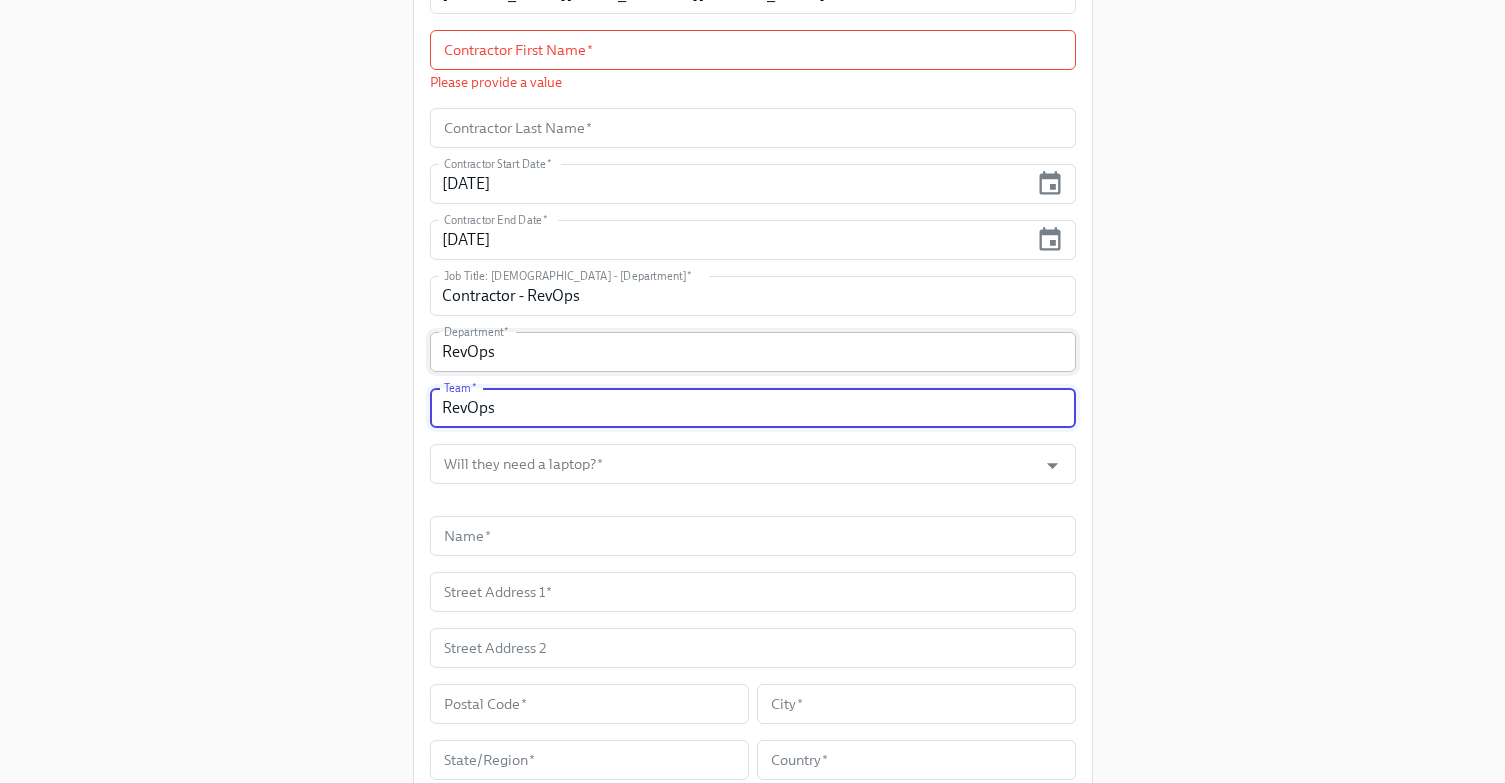 type on "RevOps" 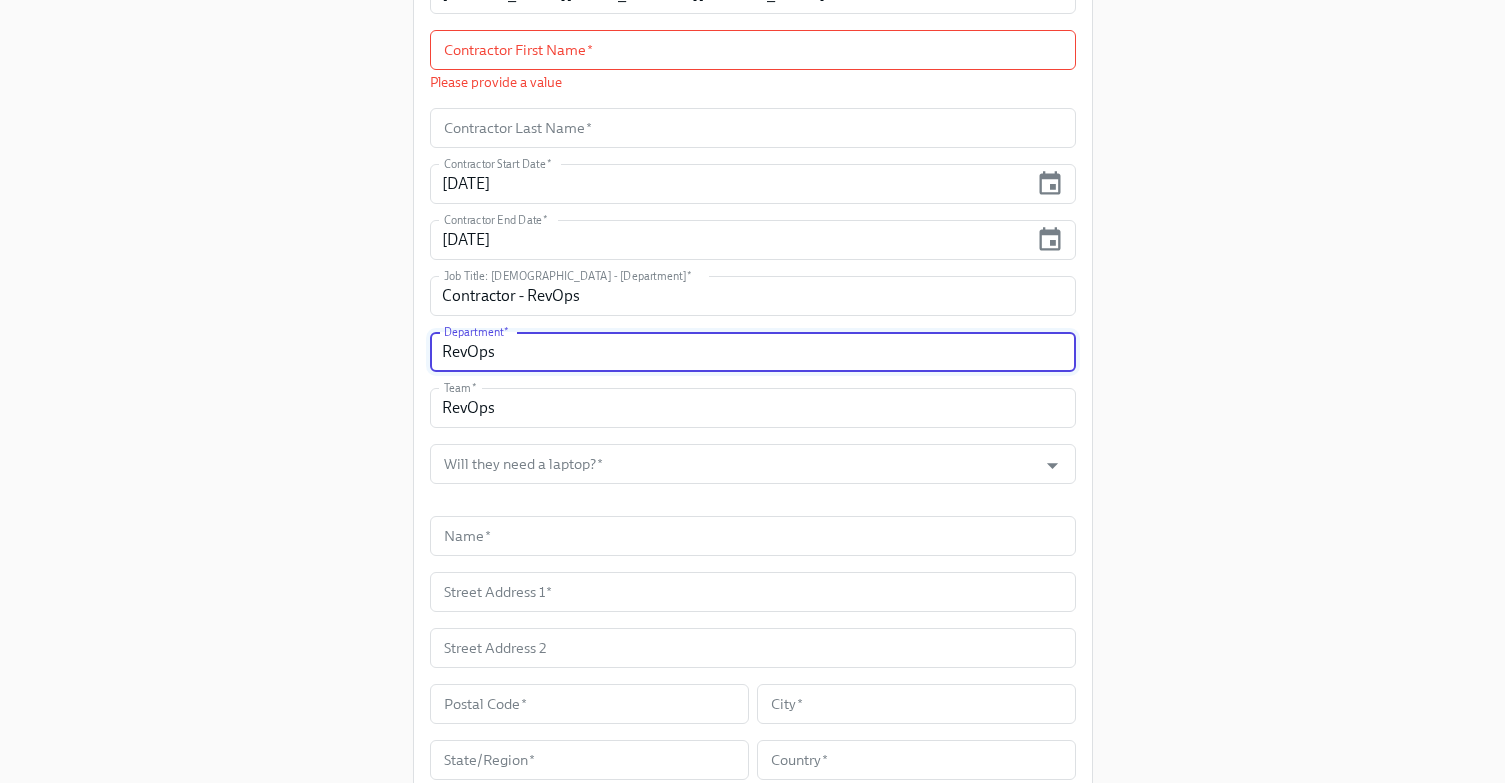 click on "RevOps" at bounding box center (753, 352) 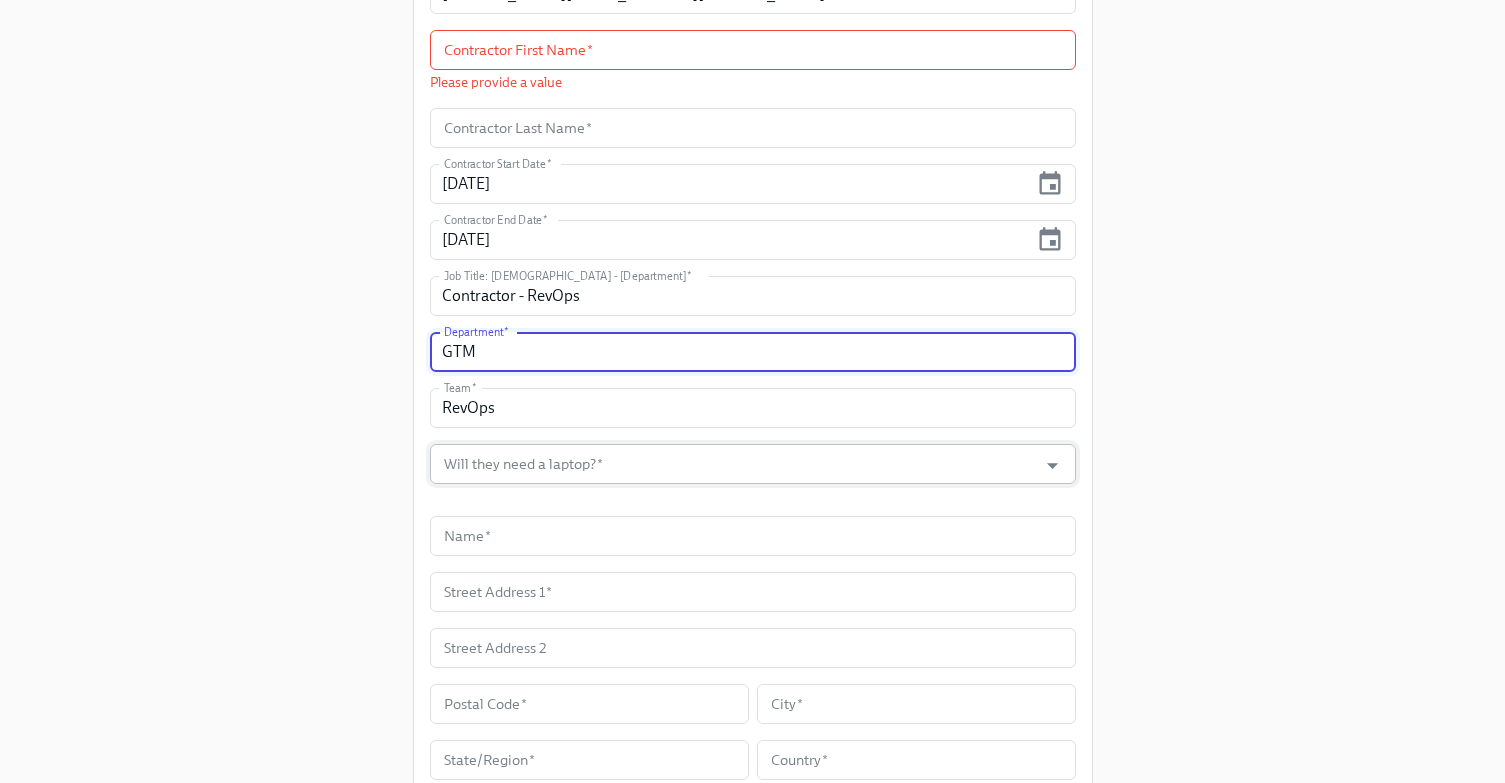 type on "GTM" 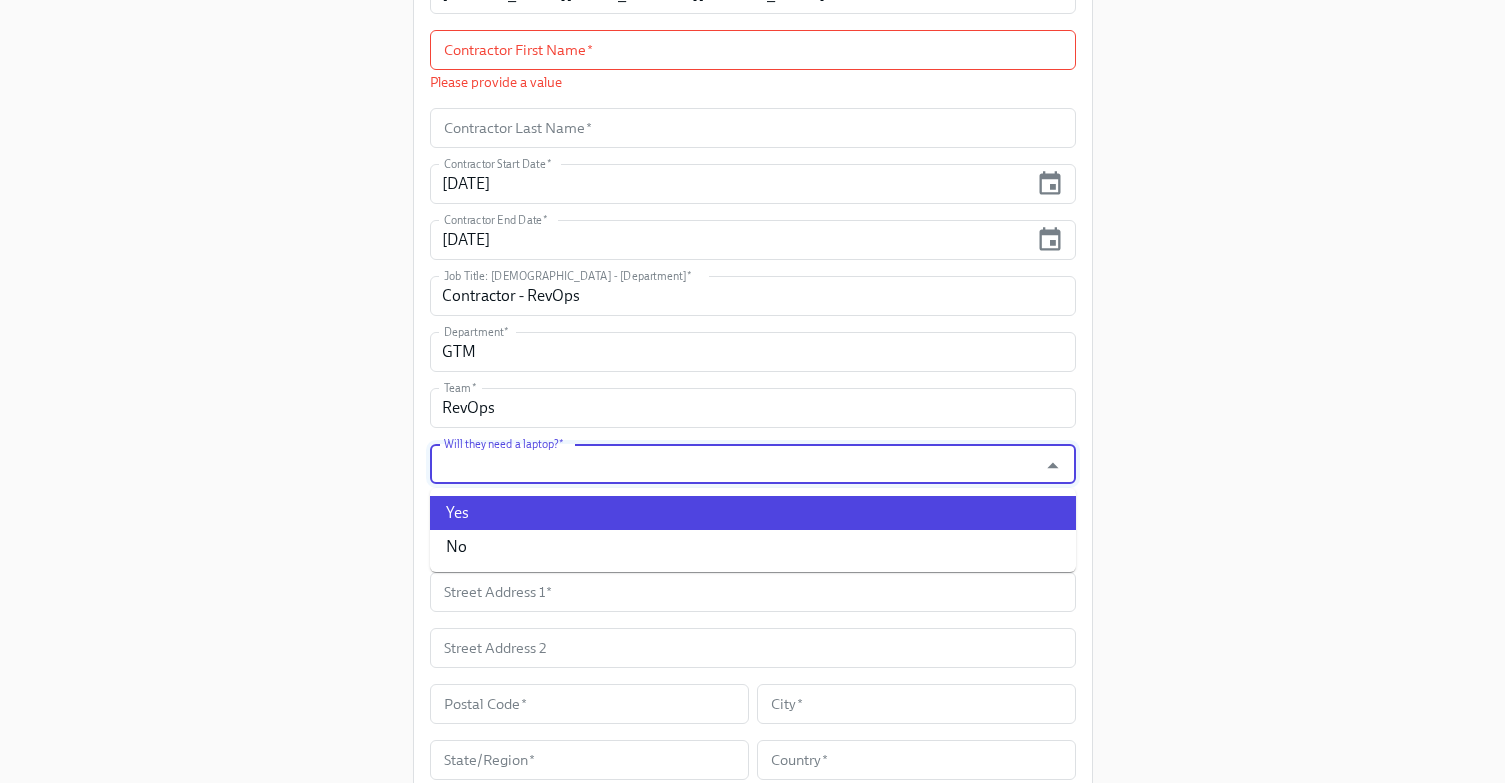 click on "Yes" at bounding box center (753, 513) 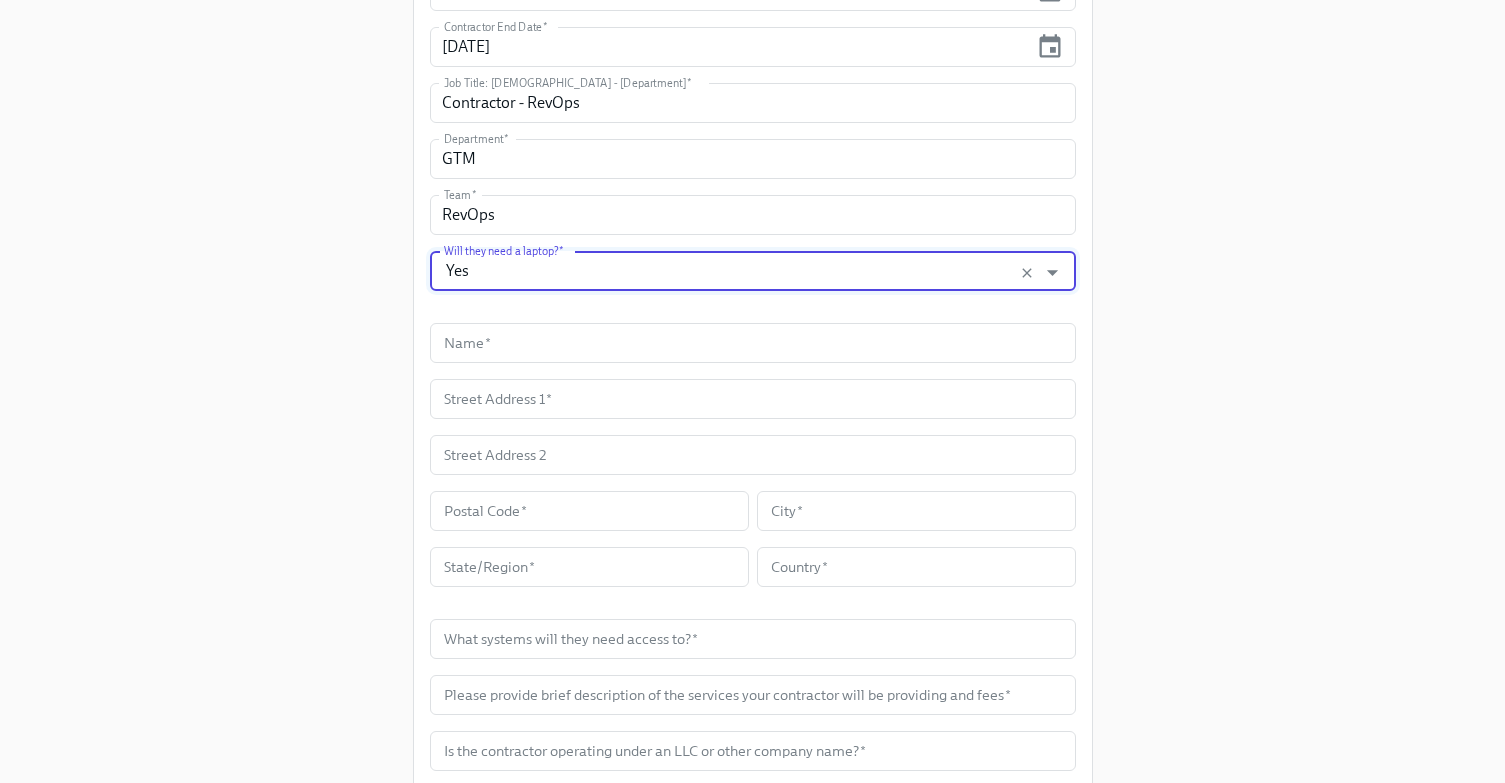 scroll, scrollTop: 574, scrollLeft: 0, axis: vertical 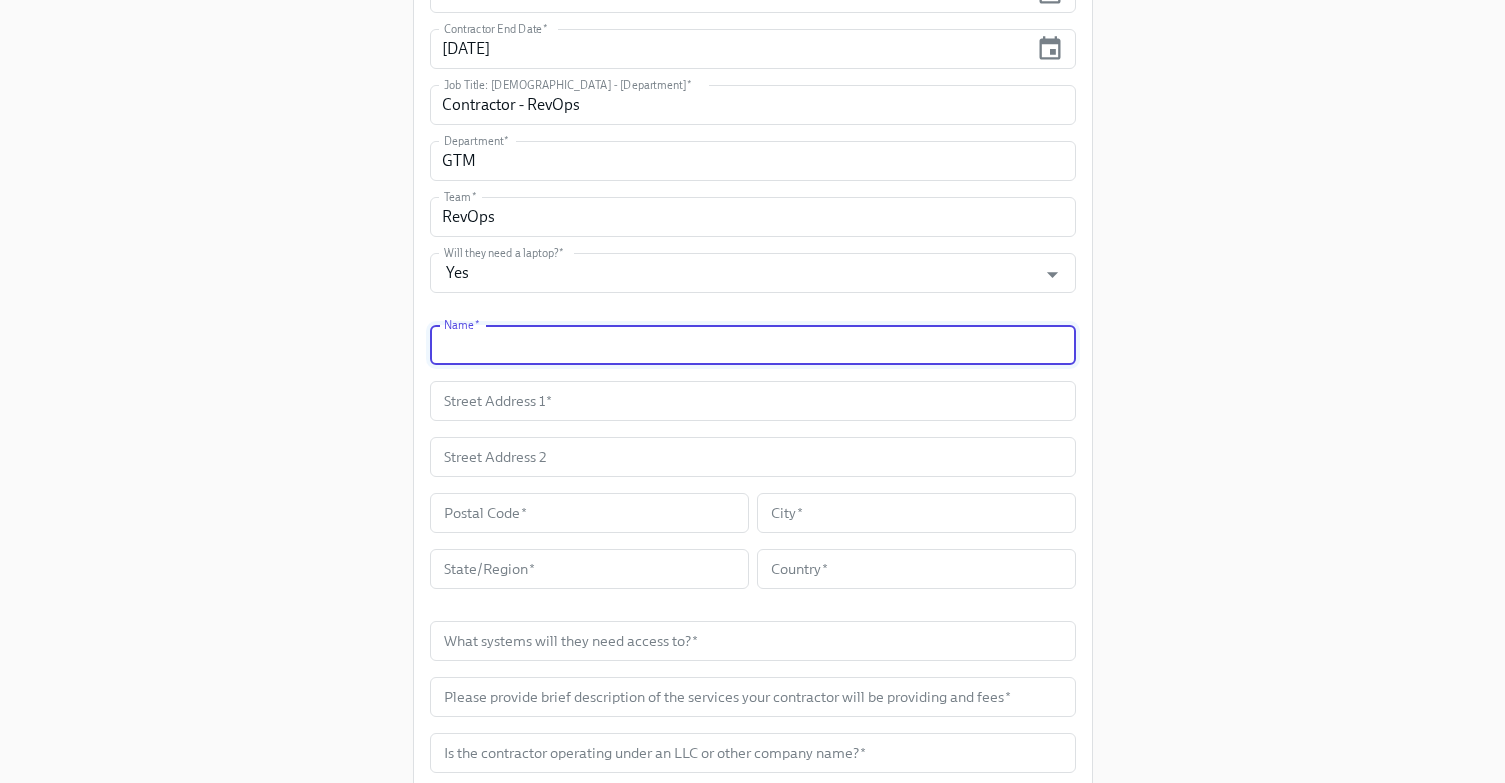 click at bounding box center (753, 345) 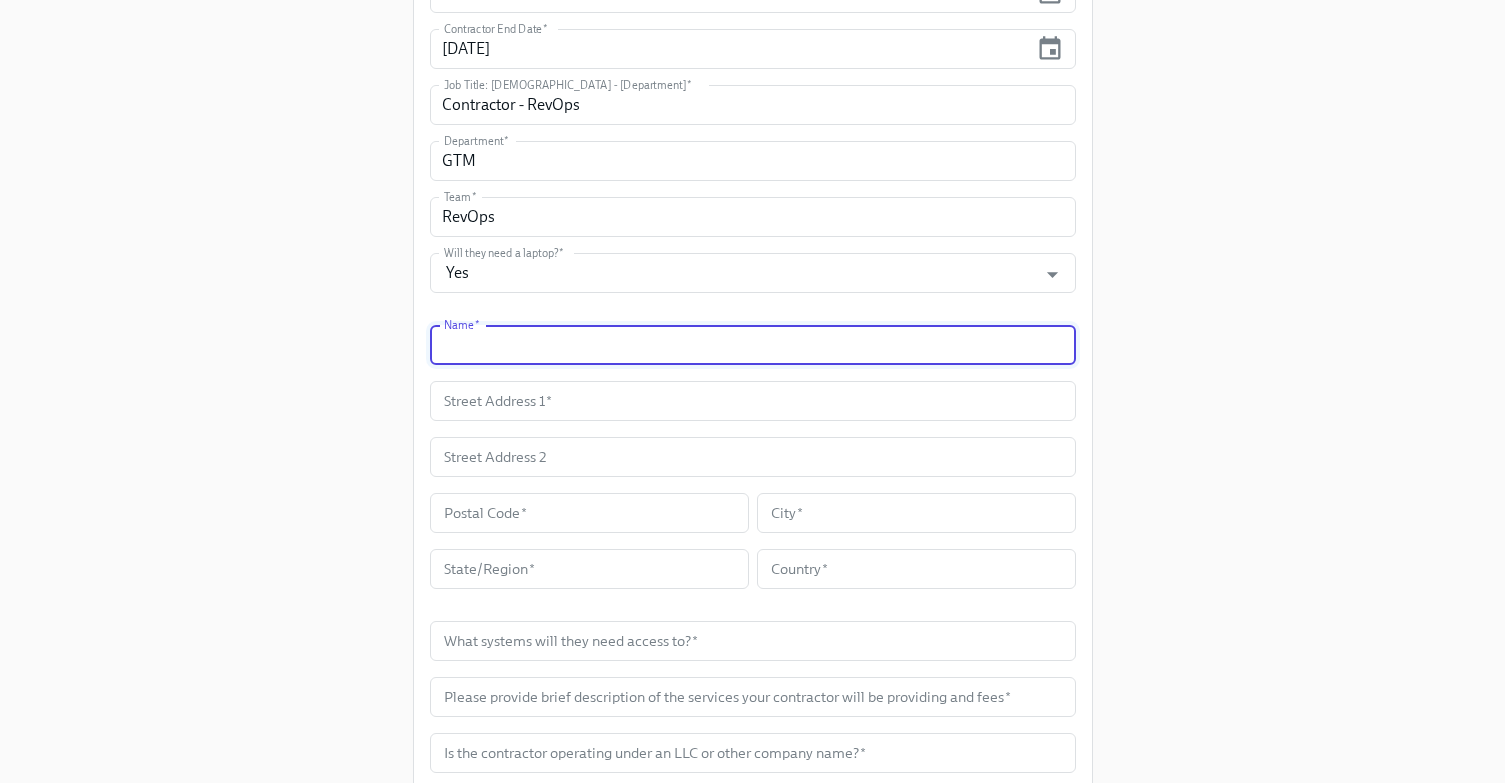click on "Name   * Name  * Street Address 1   * Street Address 1  * Street Address 2 Street Address 2 Postal Code   * Postal Code  * City   * City  * State/Region   * State/Region  * Country   * Country  *" at bounding box center (753, 457) 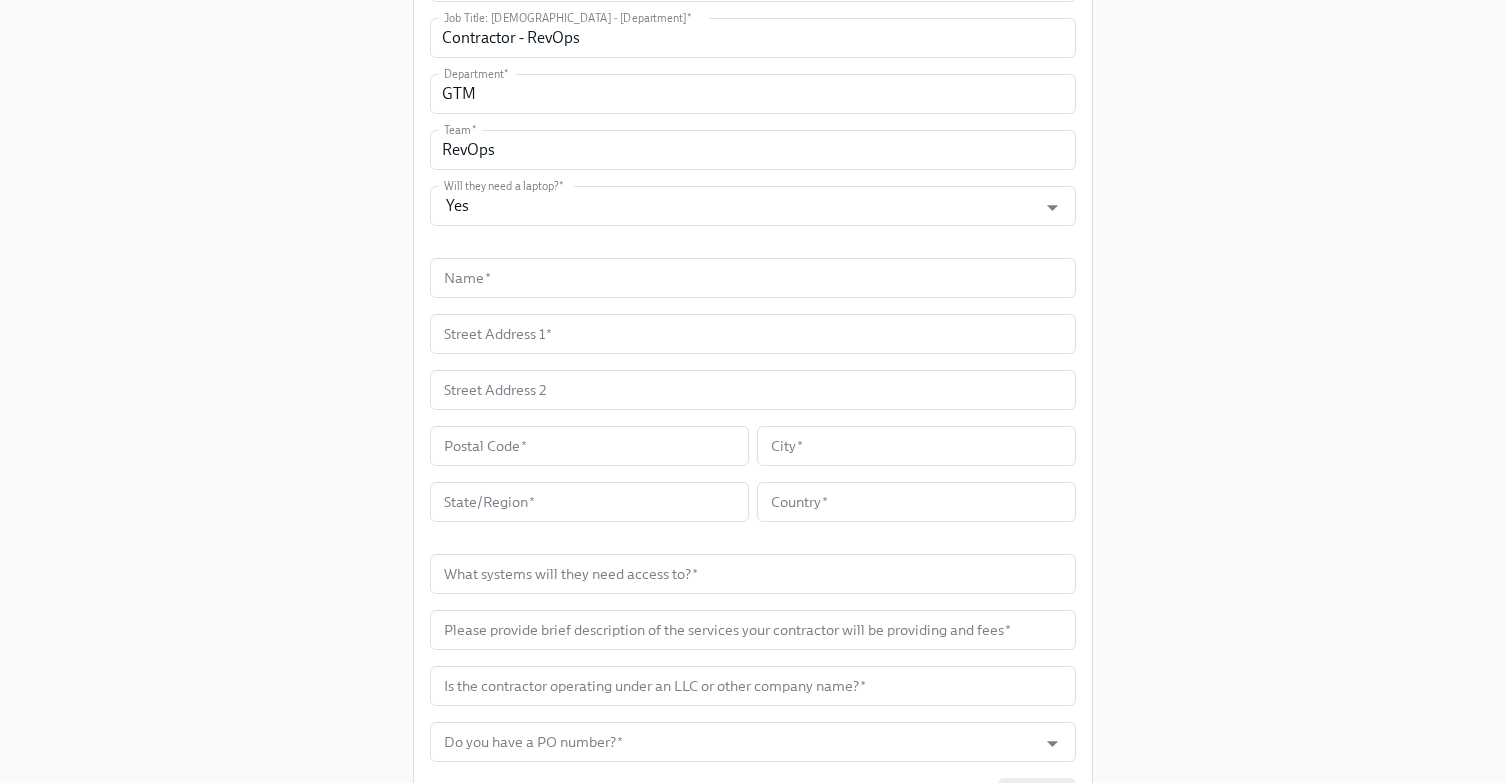scroll, scrollTop: 640, scrollLeft: 0, axis: vertical 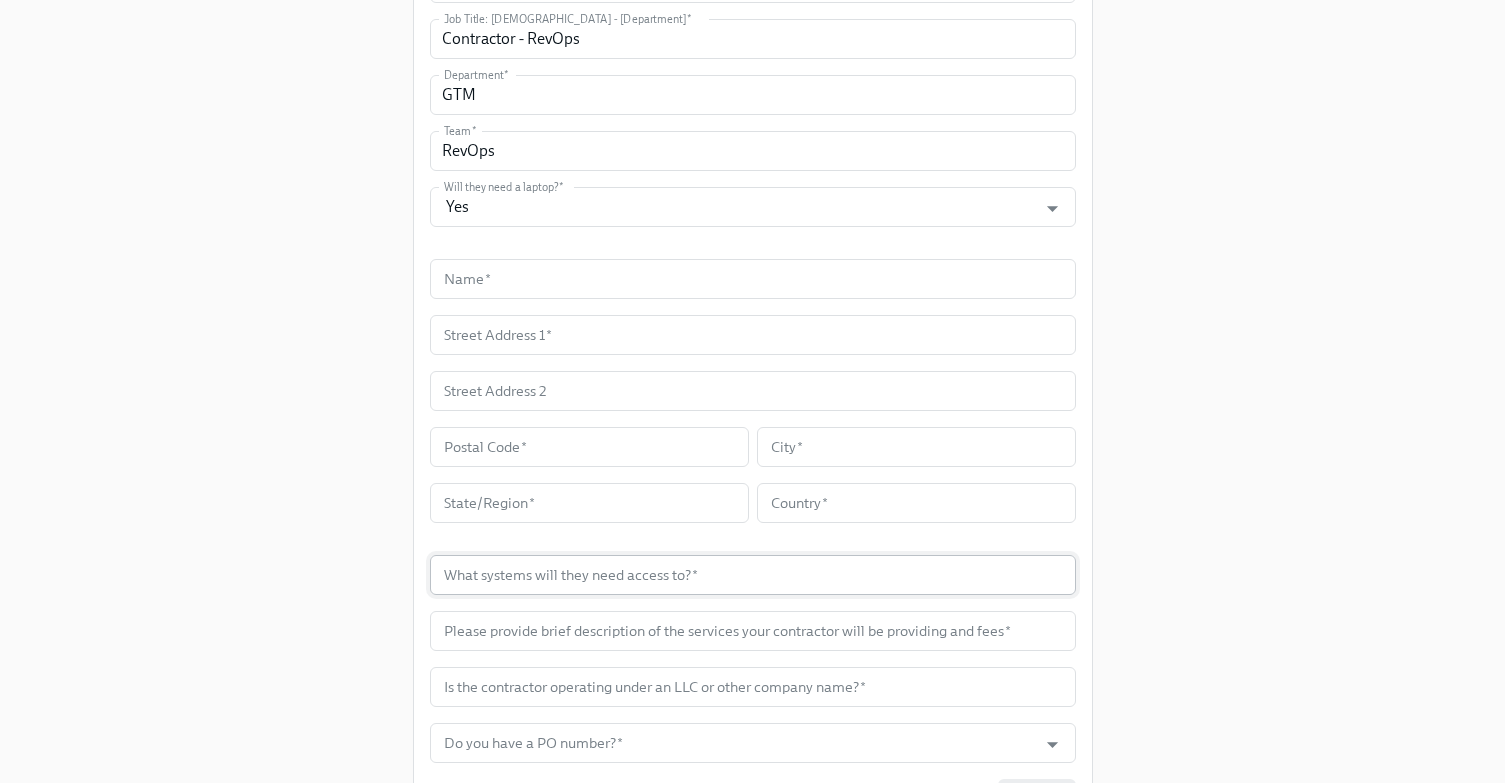 click at bounding box center [753, 575] 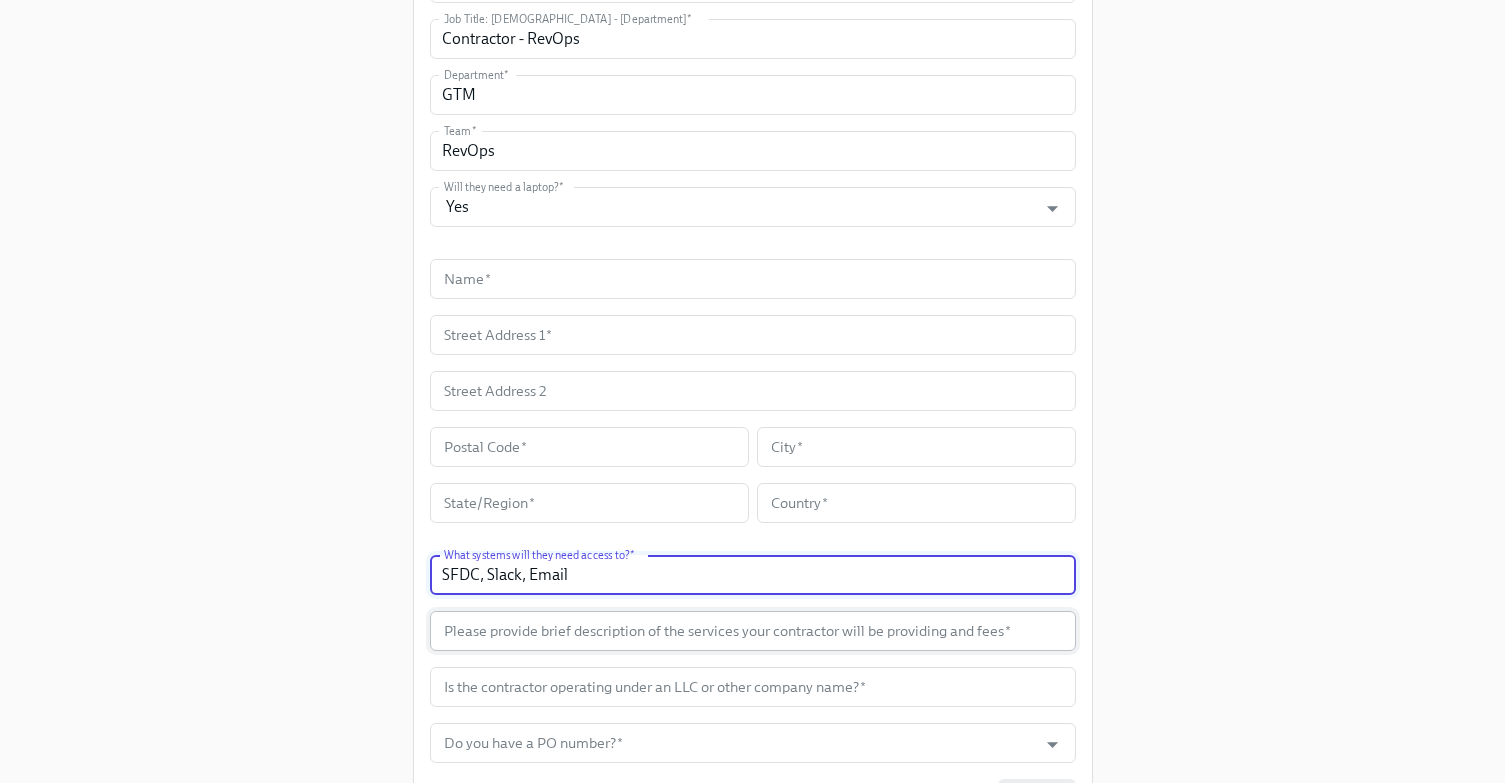 type on "SFDC, Slack, Email" 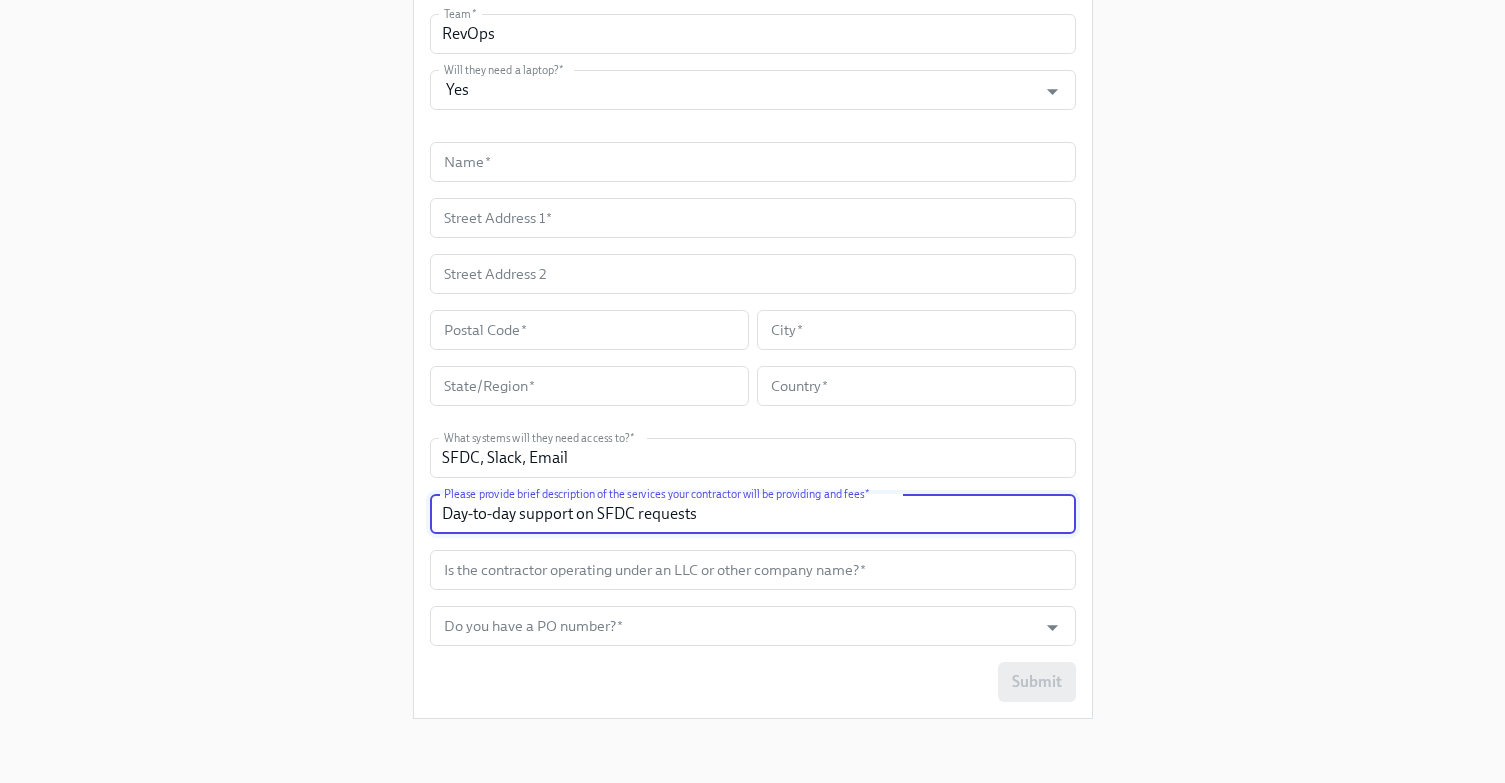 scroll, scrollTop: 755, scrollLeft: 0, axis: vertical 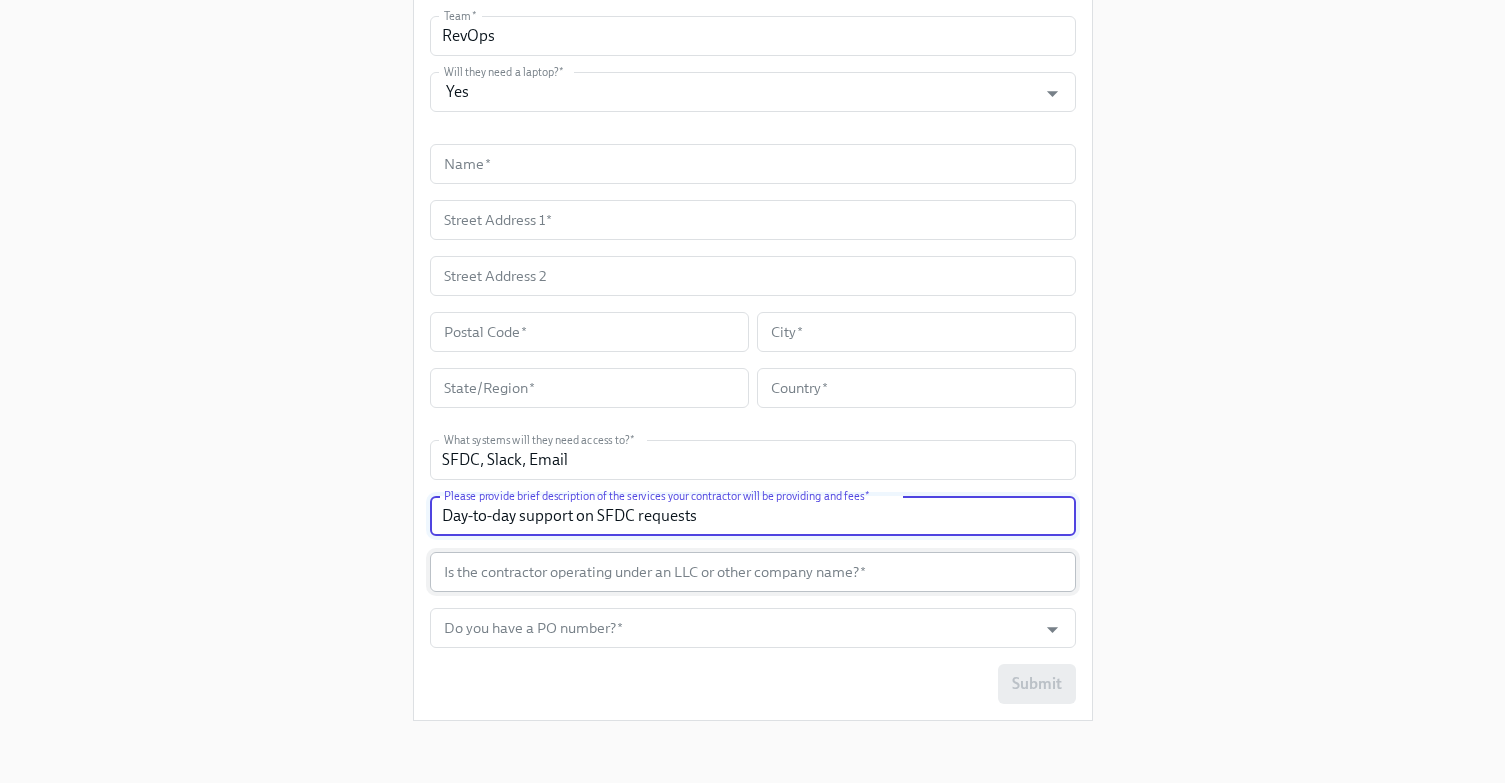 type on "Day-to-day support on SFDC requests" 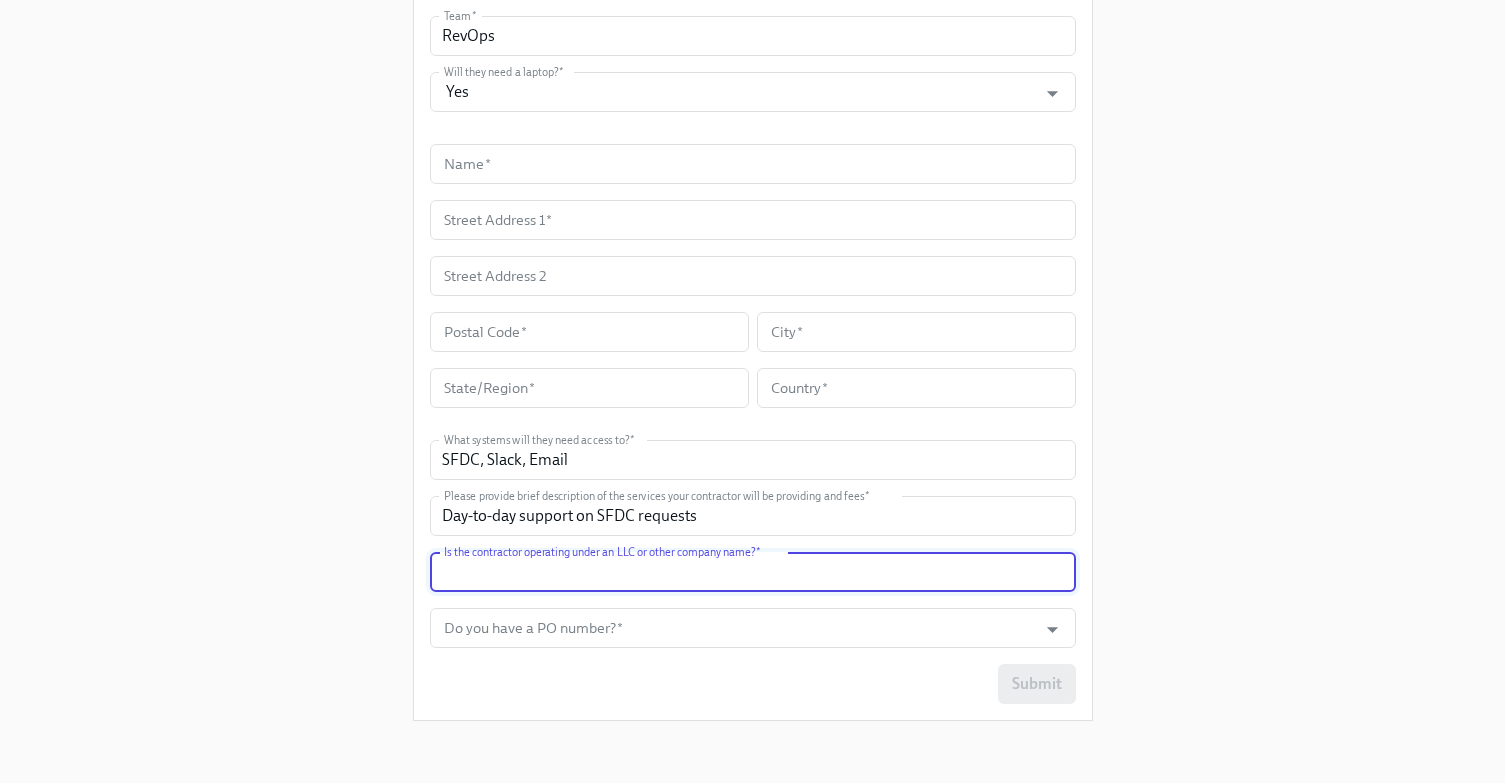 paste on "Clarus Designs" 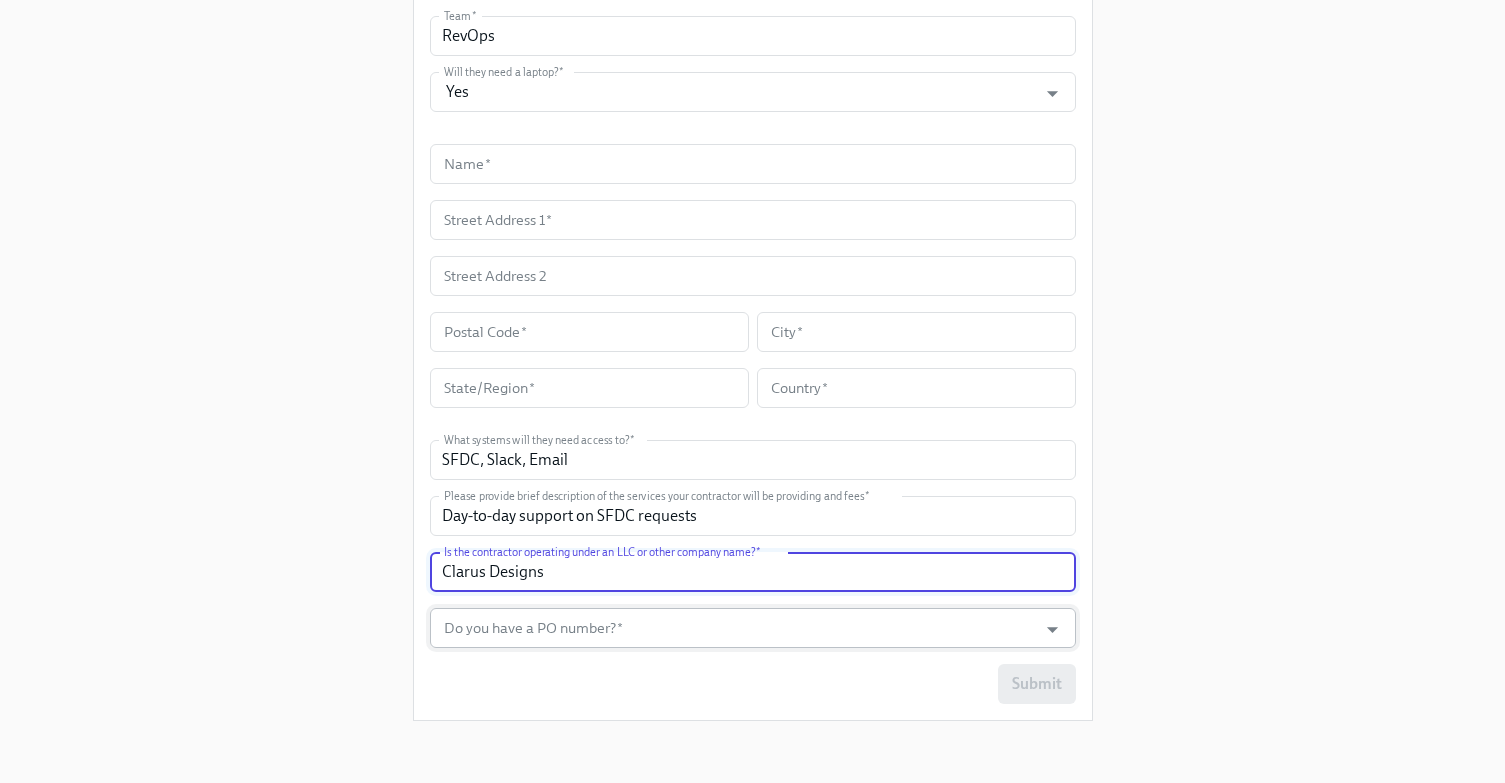 type on "Clarus Designs" 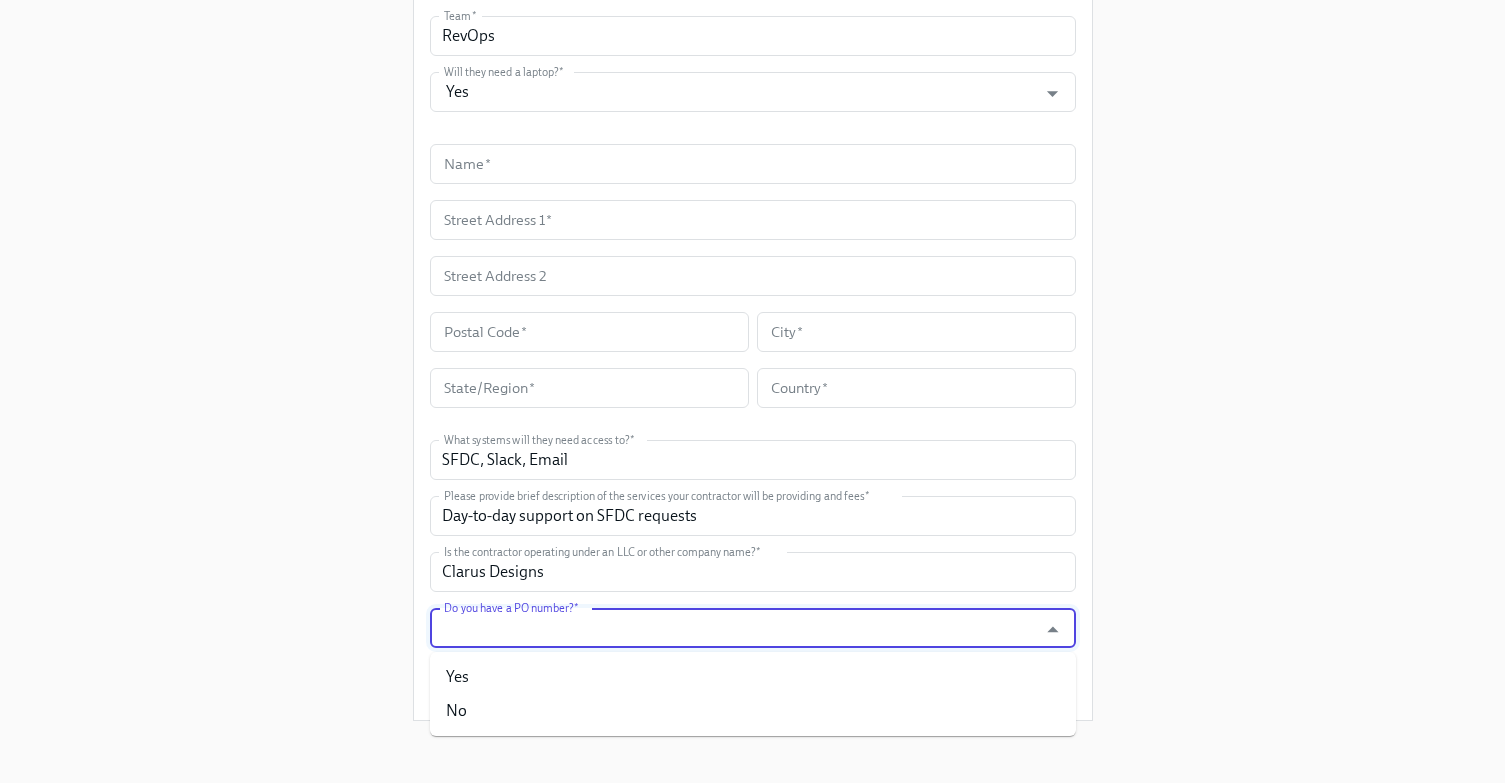 click on "Do you have a PO number?   *" at bounding box center (734, 628) 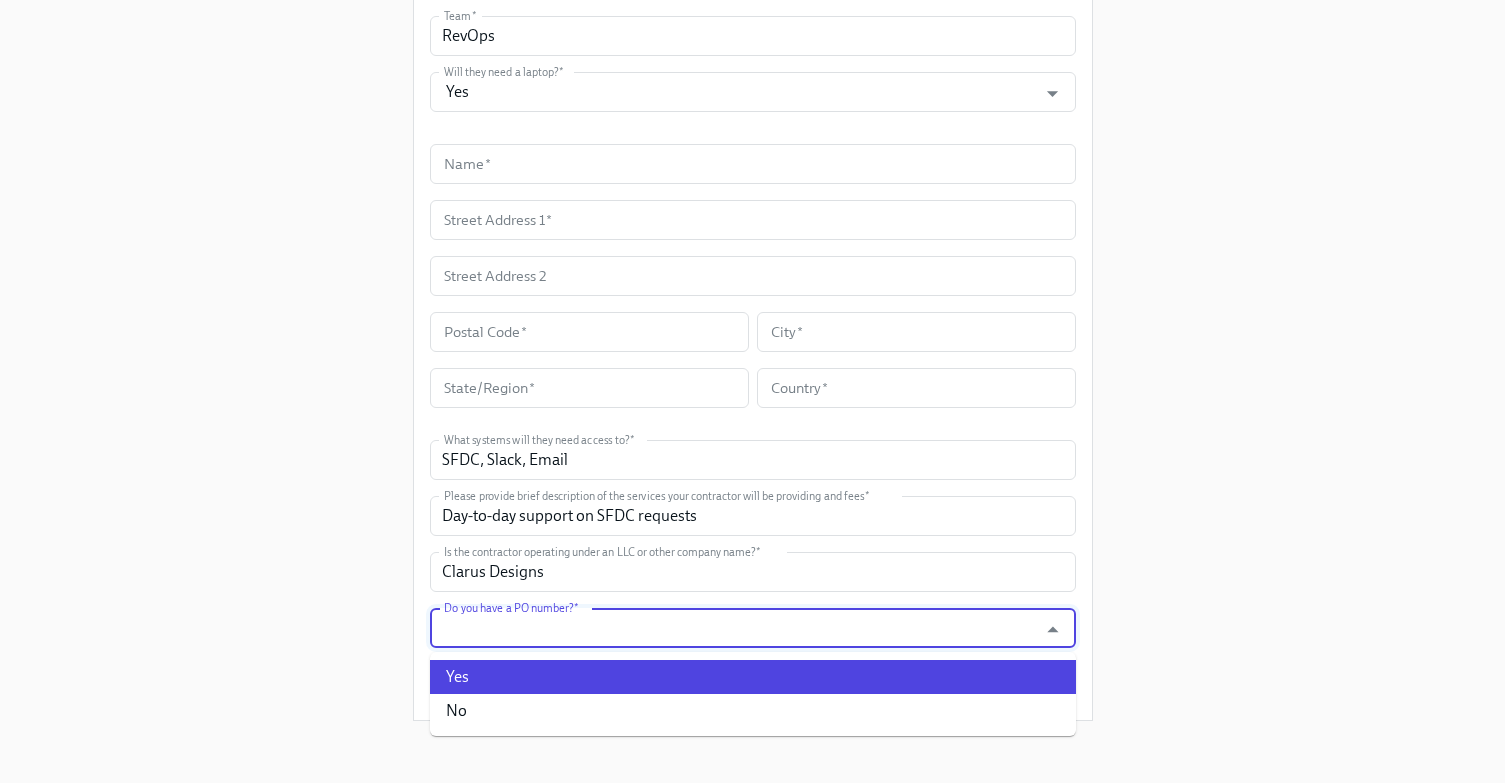 click on "Yes" at bounding box center (753, 677) 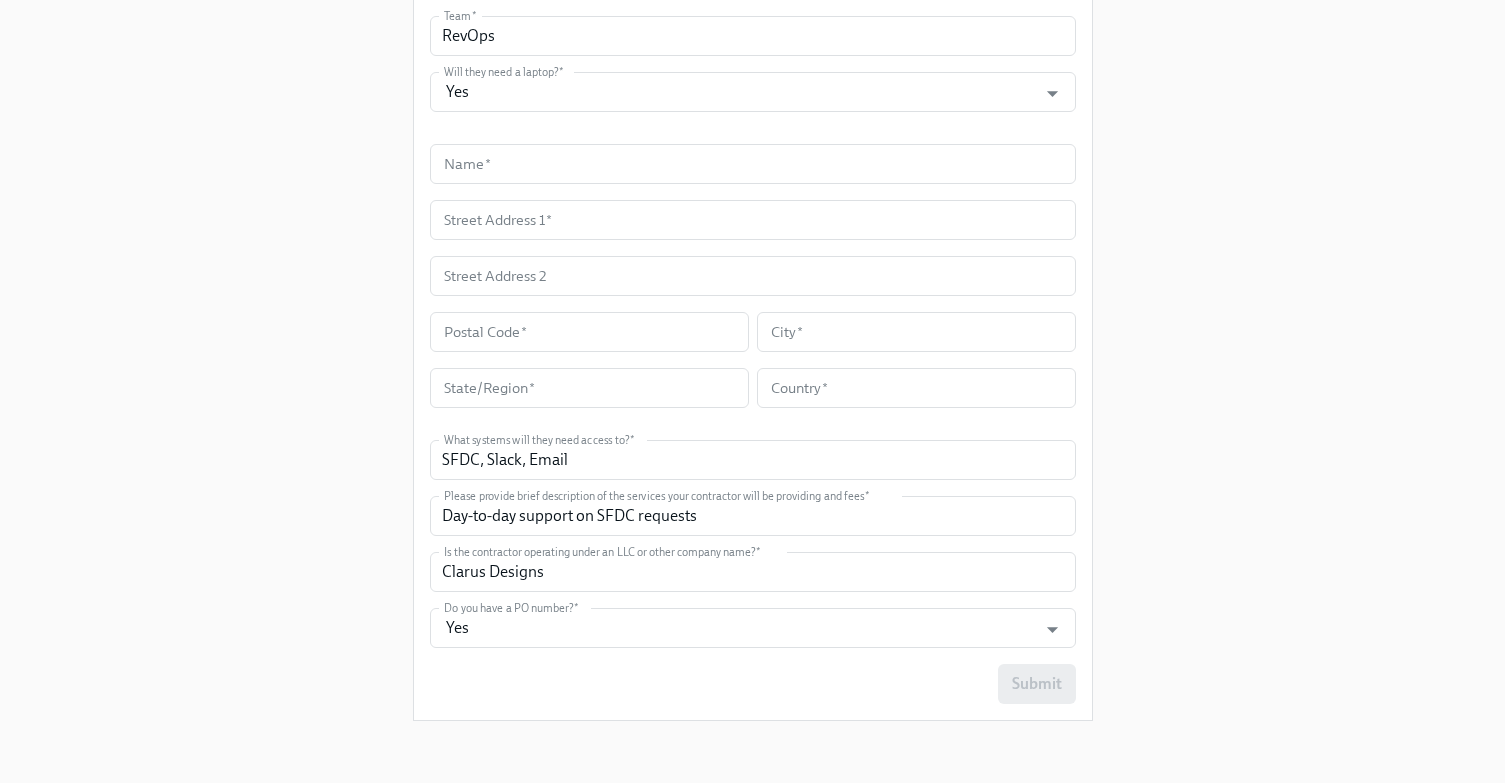 click on "Submit" at bounding box center (753, 684) 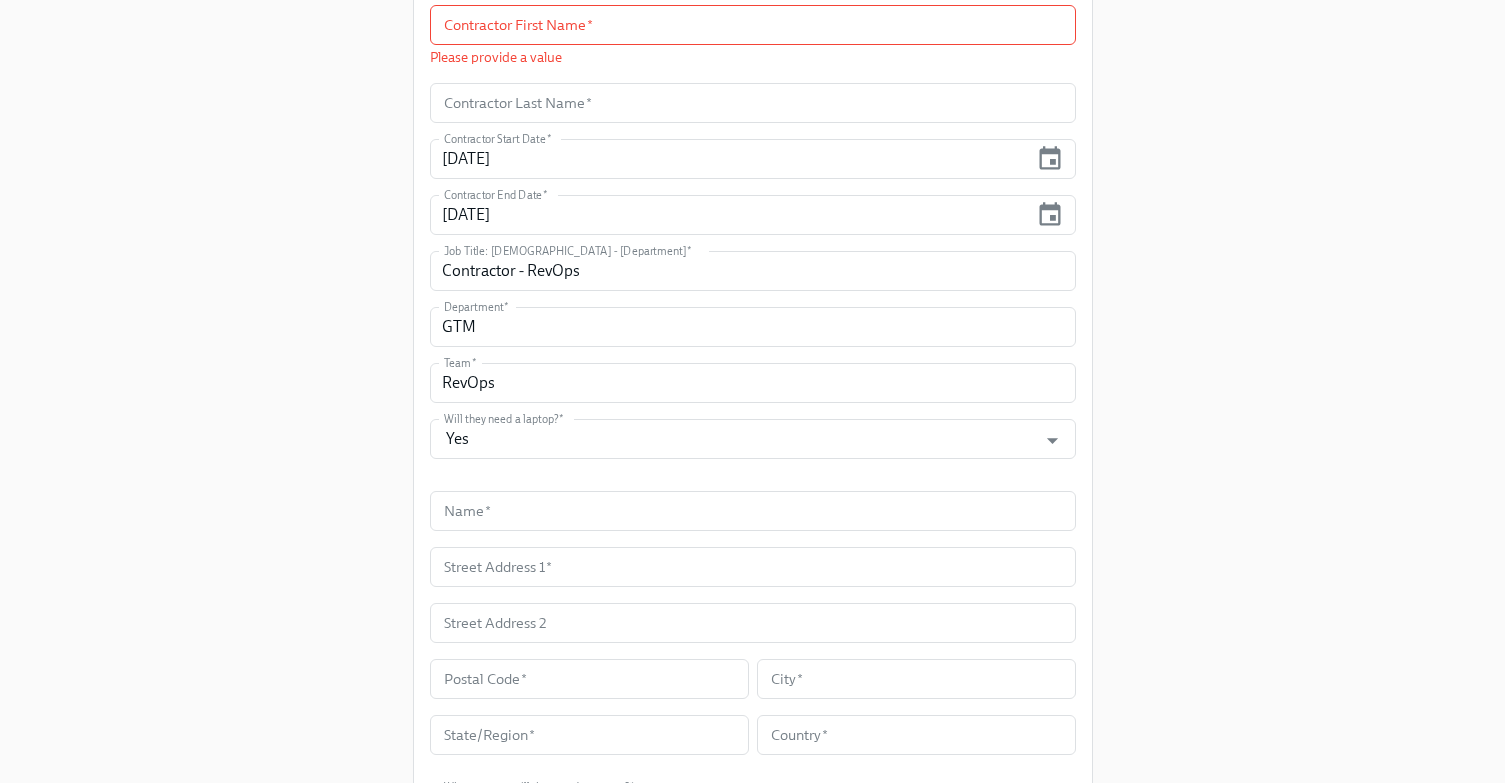 scroll, scrollTop: 404, scrollLeft: 0, axis: vertical 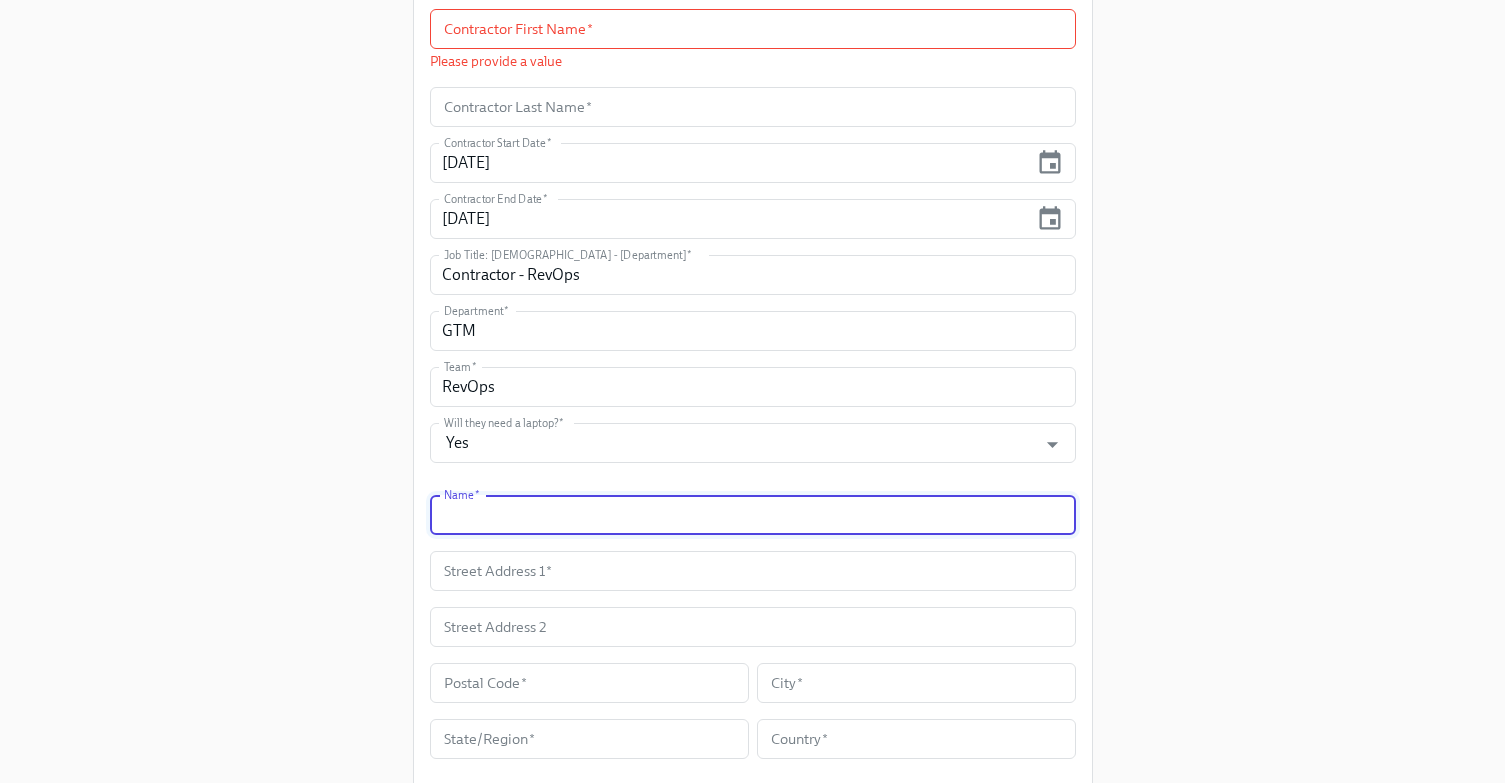 click at bounding box center (753, 515) 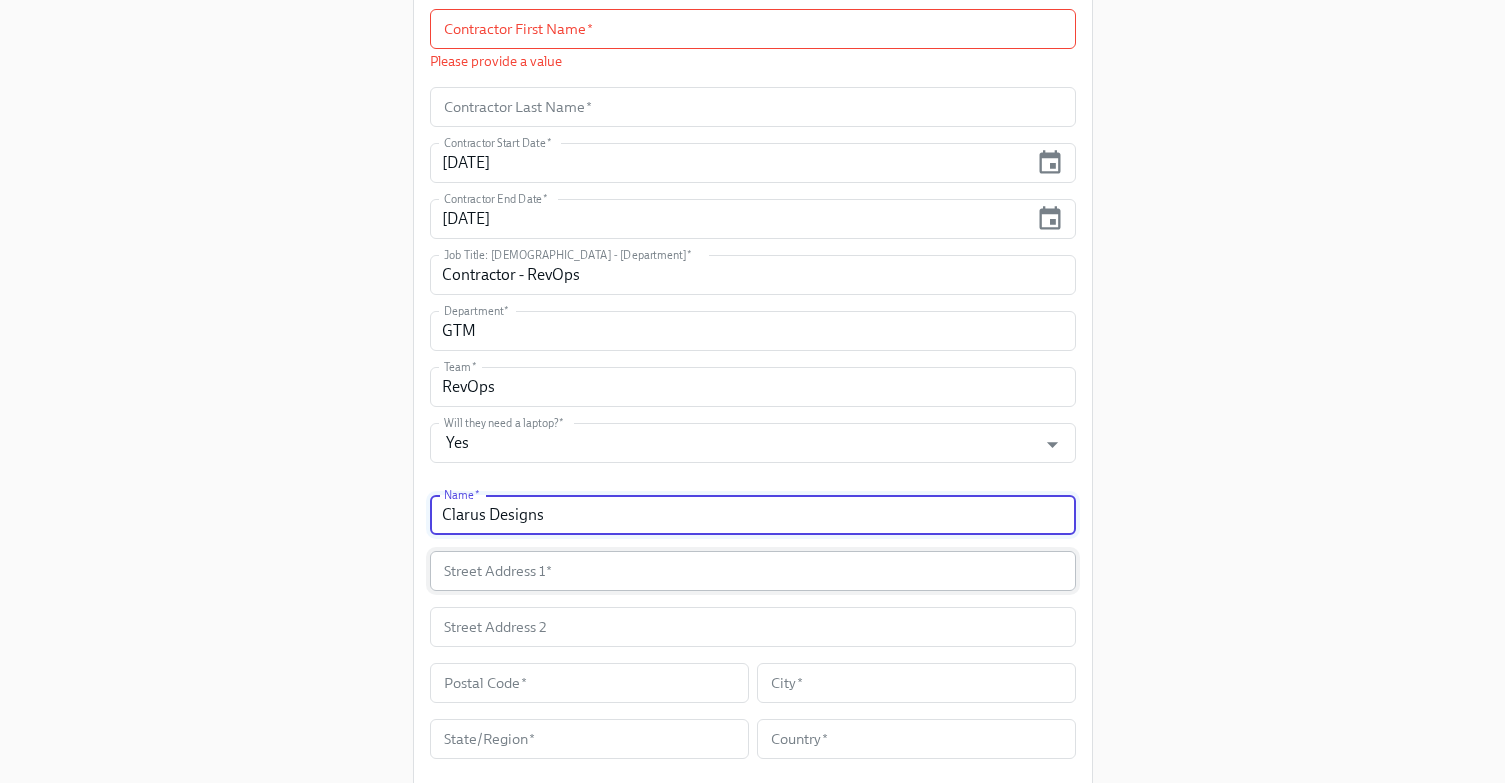 type on "Clarus Designs" 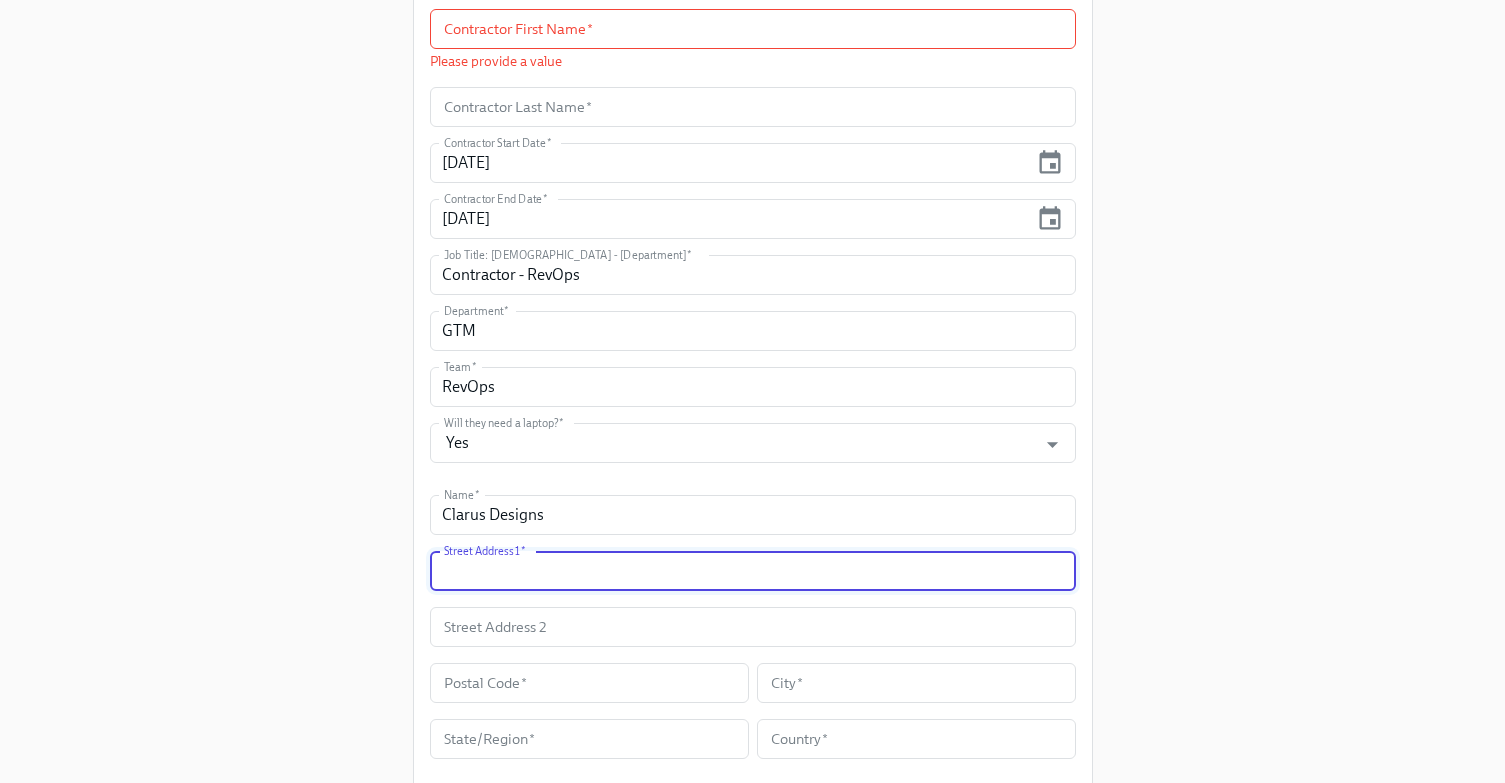 click at bounding box center (753, 571) 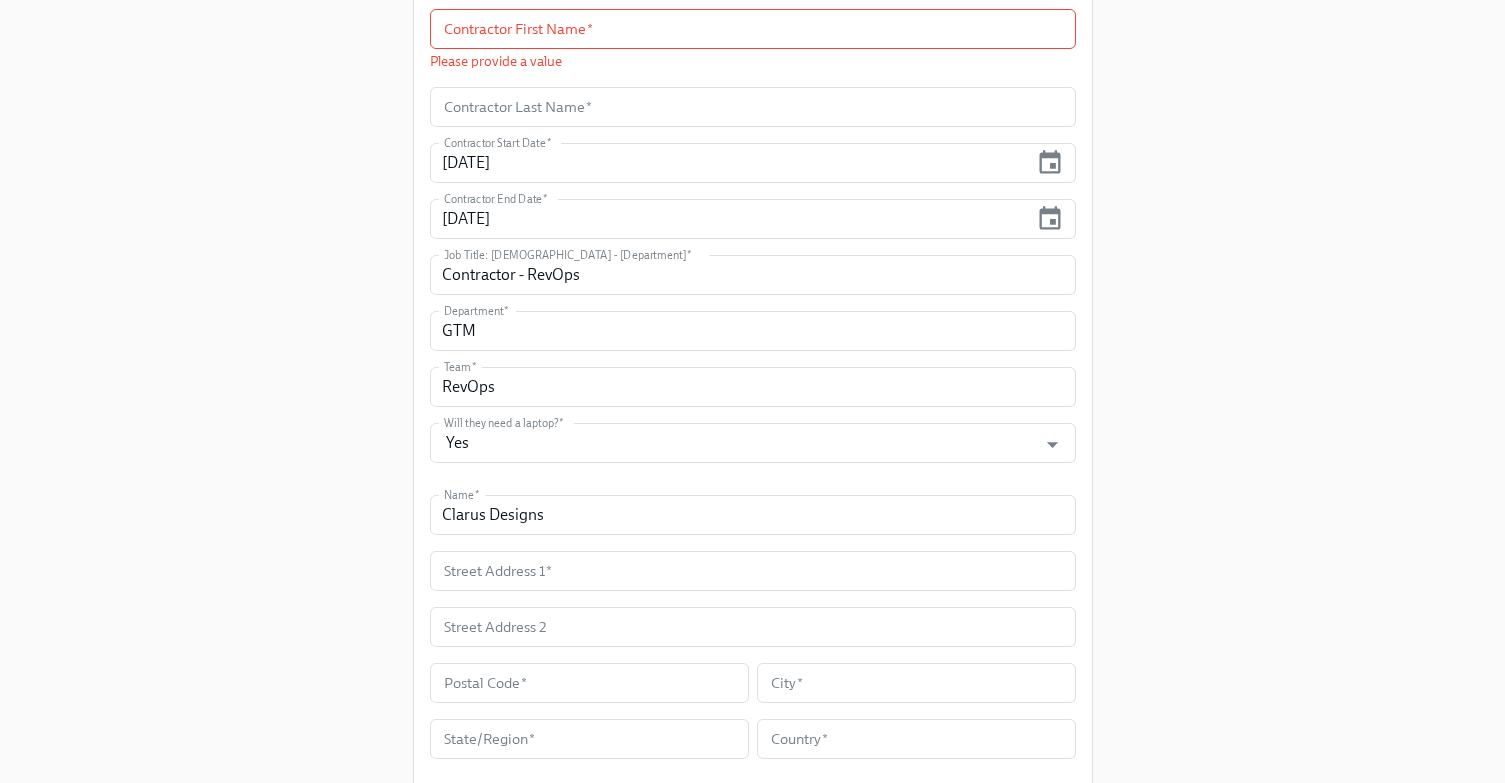 click on "Name   * Clarus Designs Name  * Street Address 1   * Street Address 1  * Street Address 2 Street Address 2 Postal Code   * Postal Code  * City   * City  * State/Region   * State/Region  * Country   * Country  *" at bounding box center [753, 627] 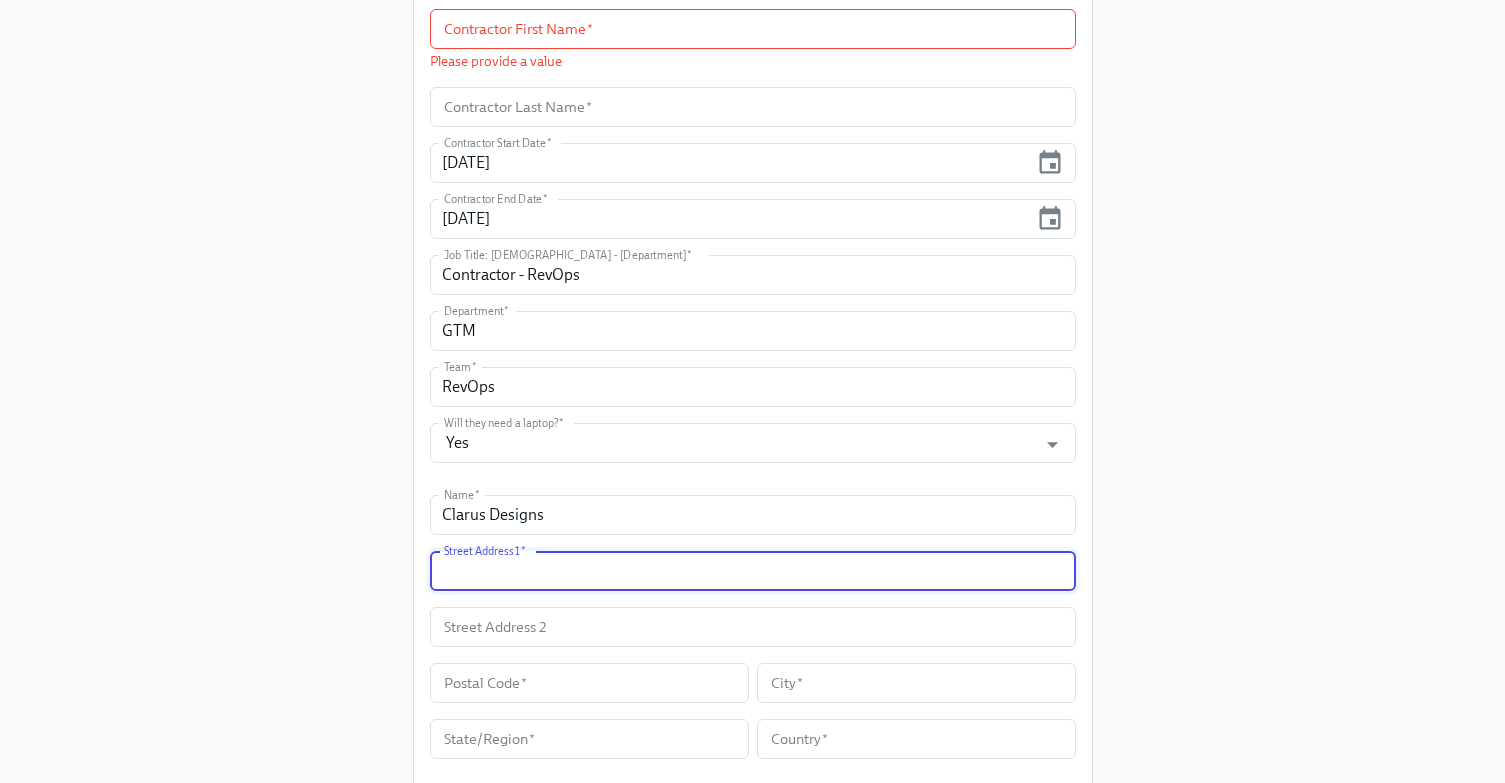 click at bounding box center [753, 571] 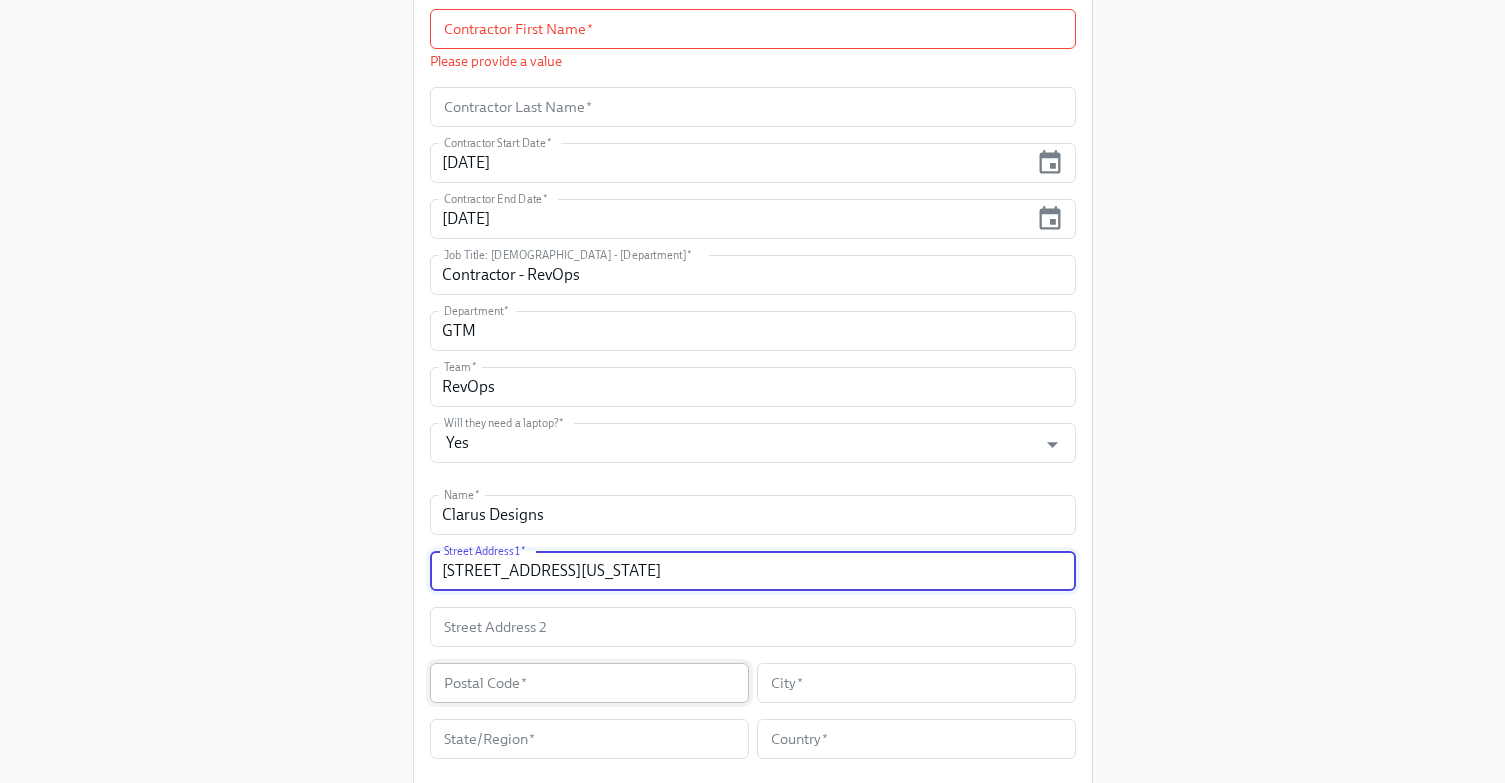 type on "[STREET_ADDRESS][US_STATE]" 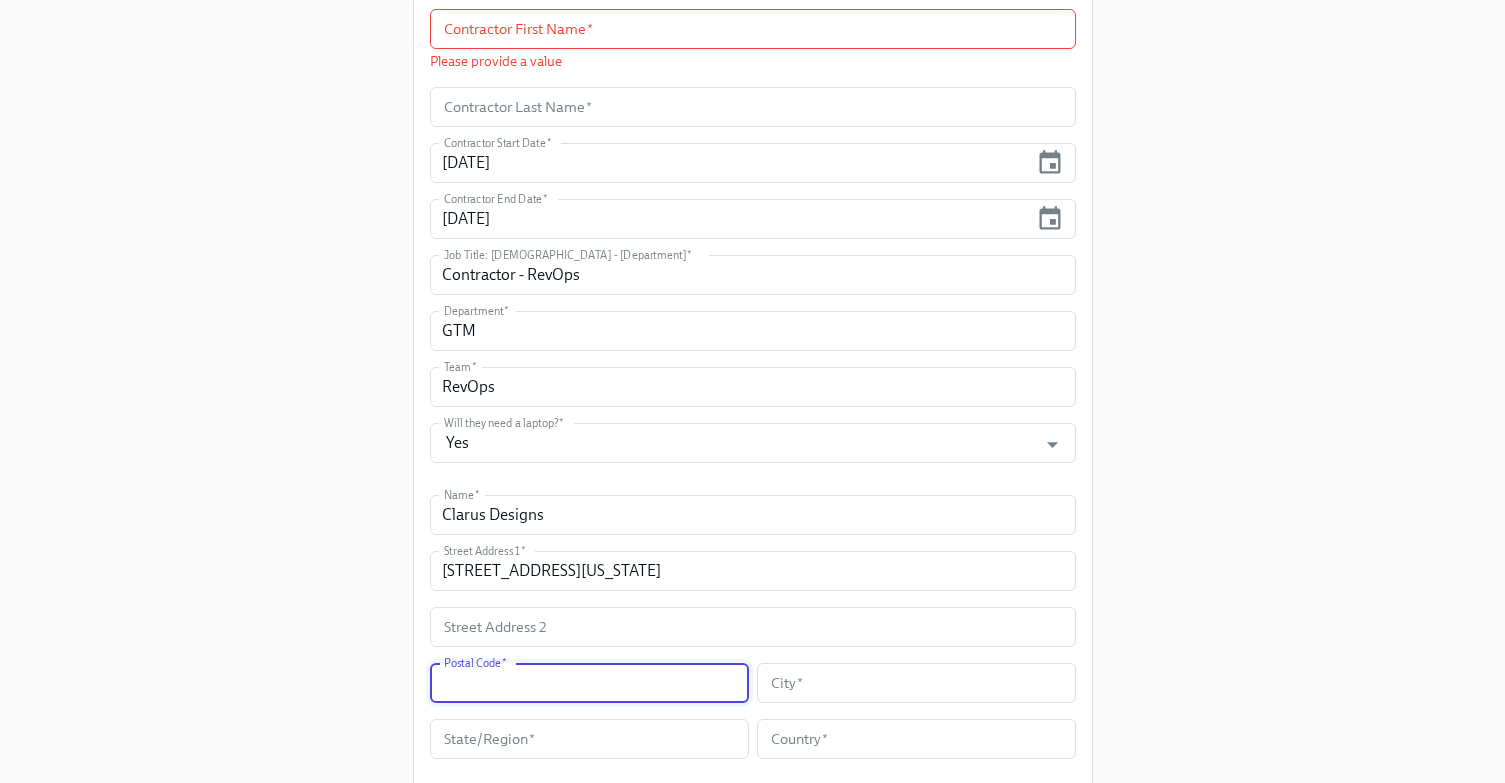 paste on "94107" 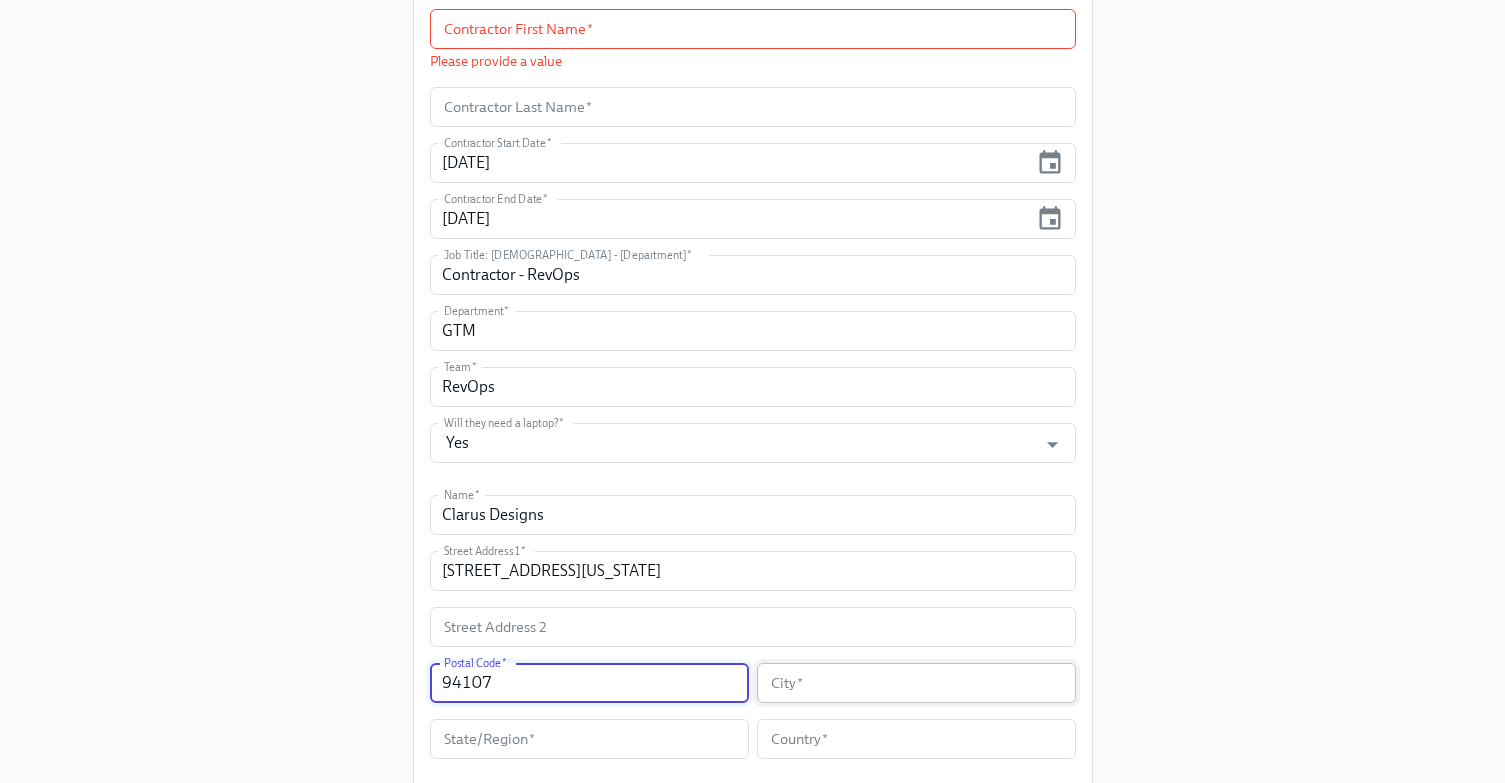 type on "94107" 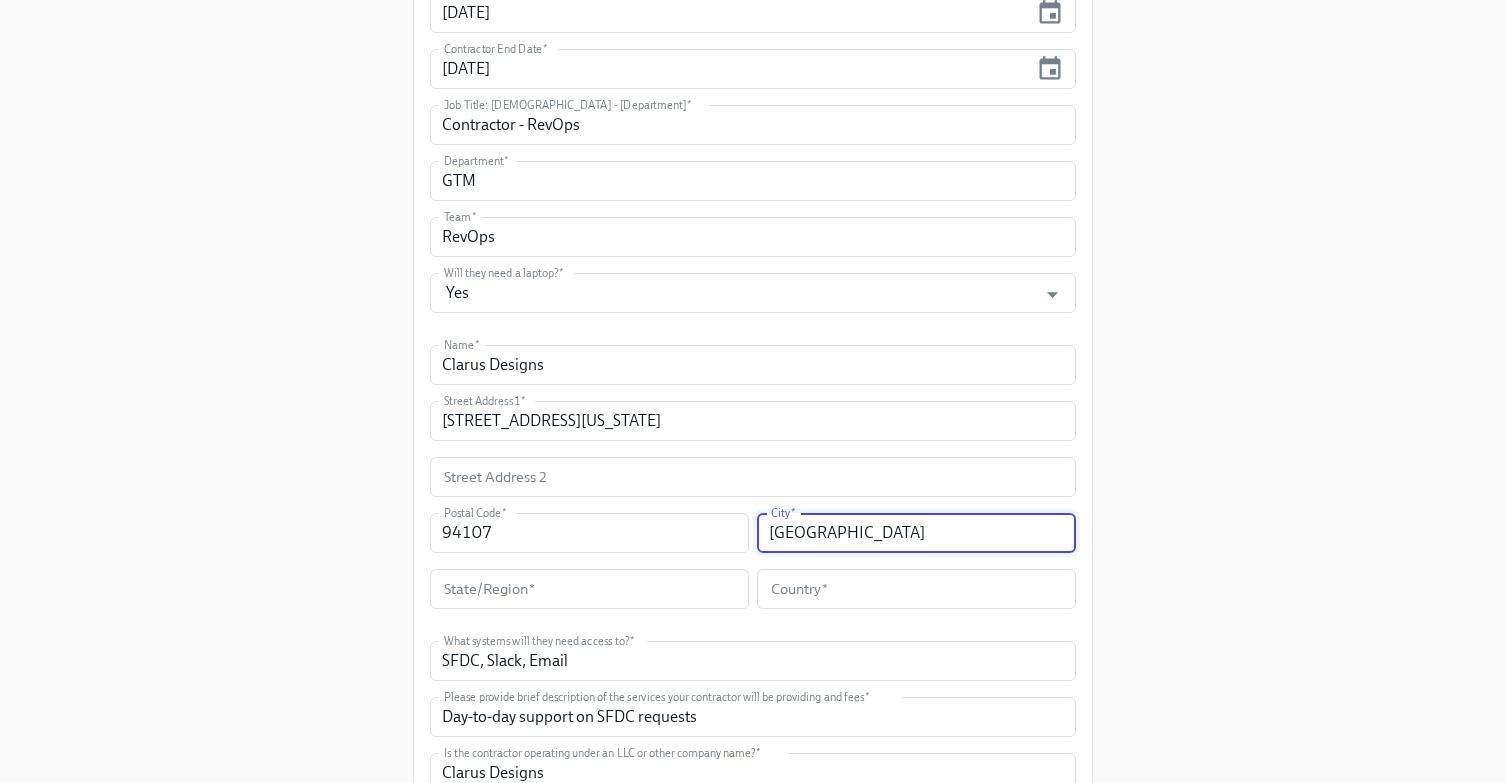 scroll, scrollTop: 550, scrollLeft: 0, axis: vertical 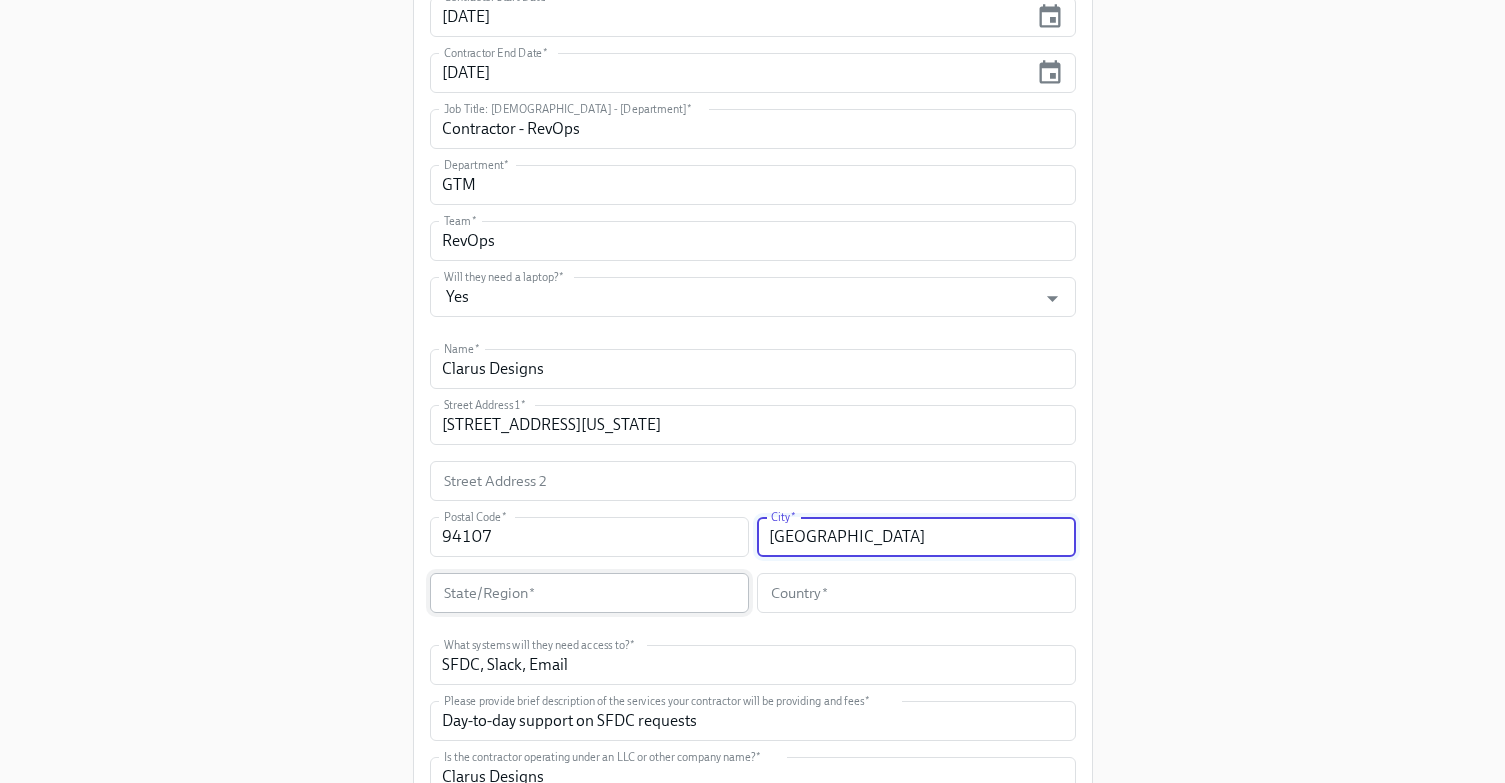 type on "[GEOGRAPHIC_DATA]" 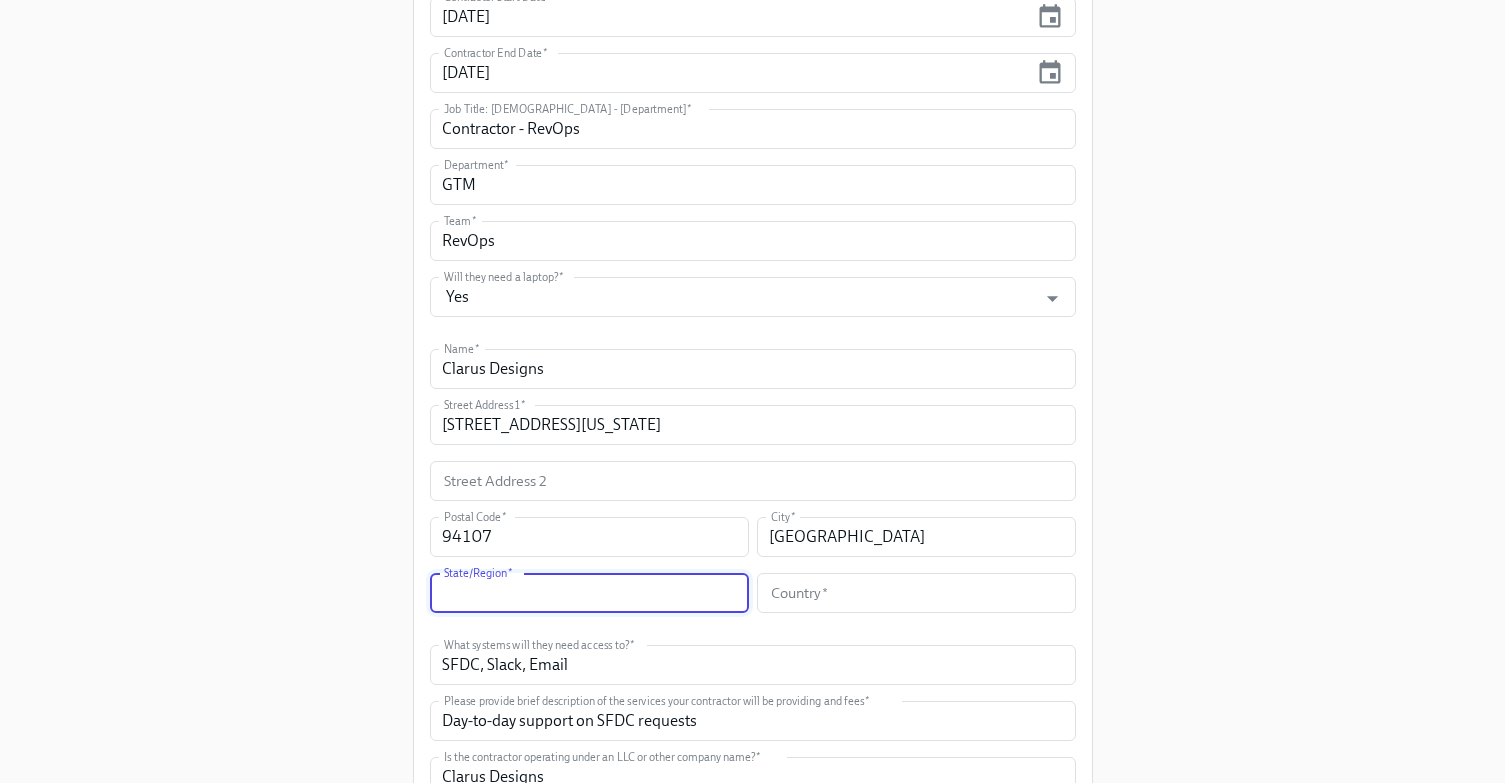 click at bounding box center [589, 593] 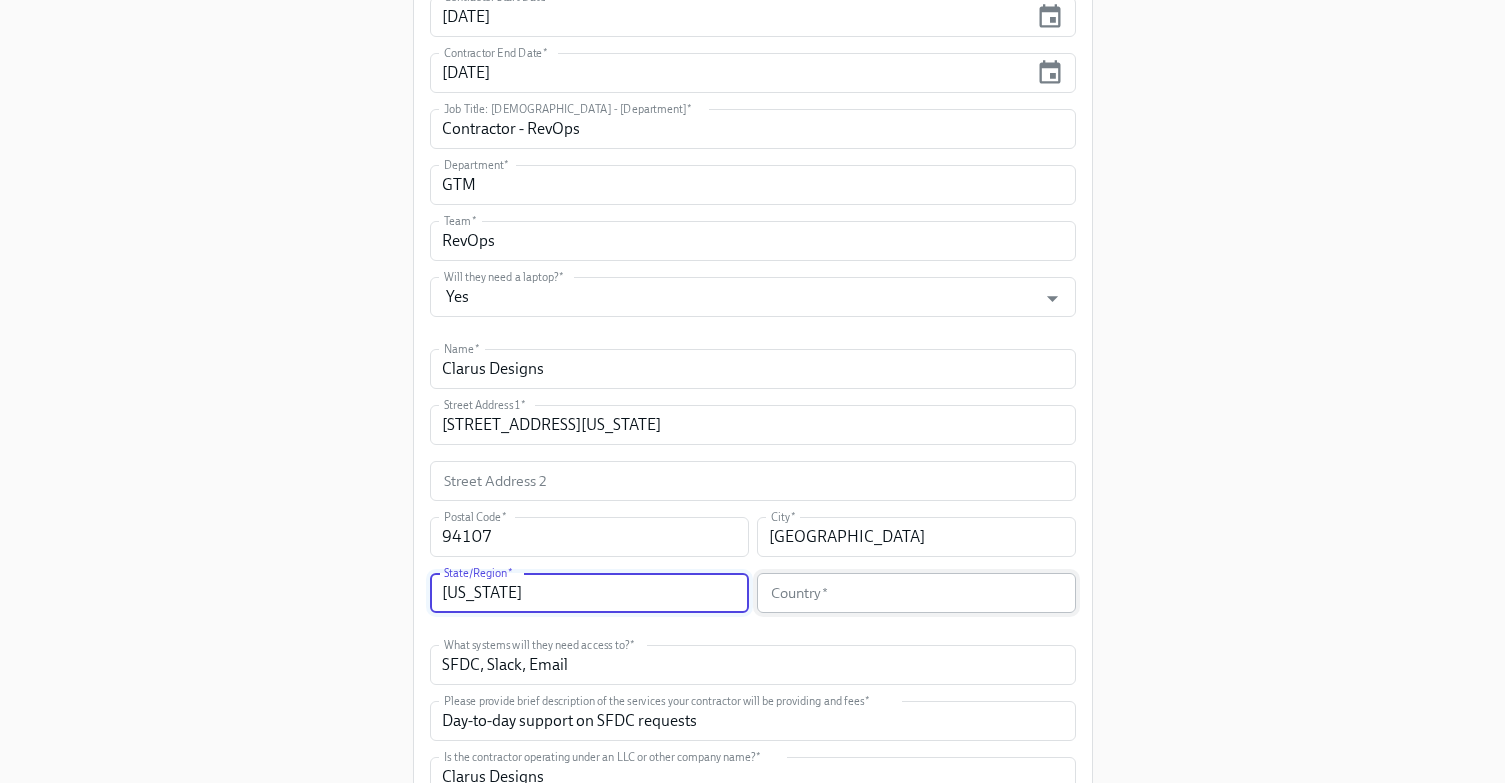 type on "[US_STATE]" 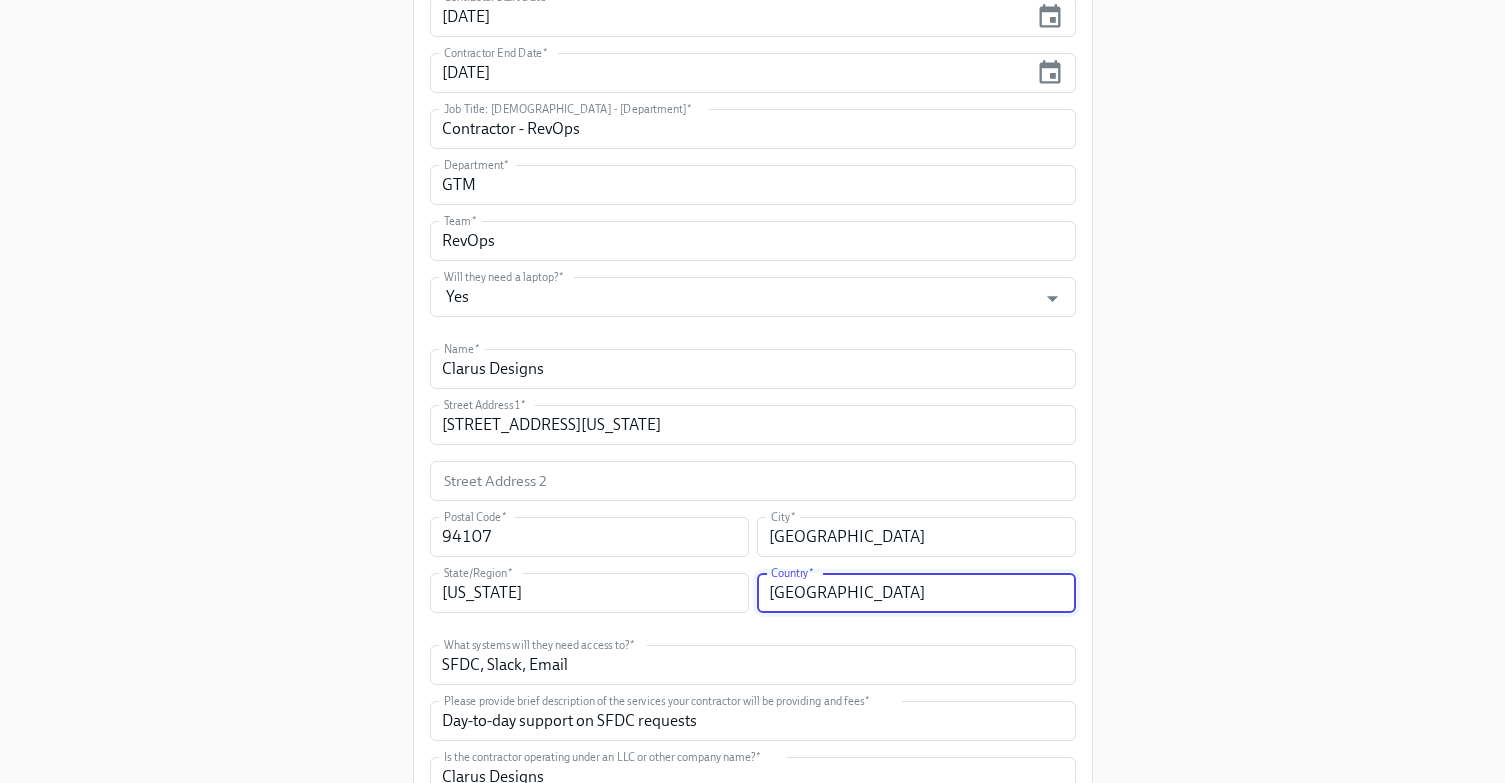 type on "[GEOGRAPHIC_DATA]" 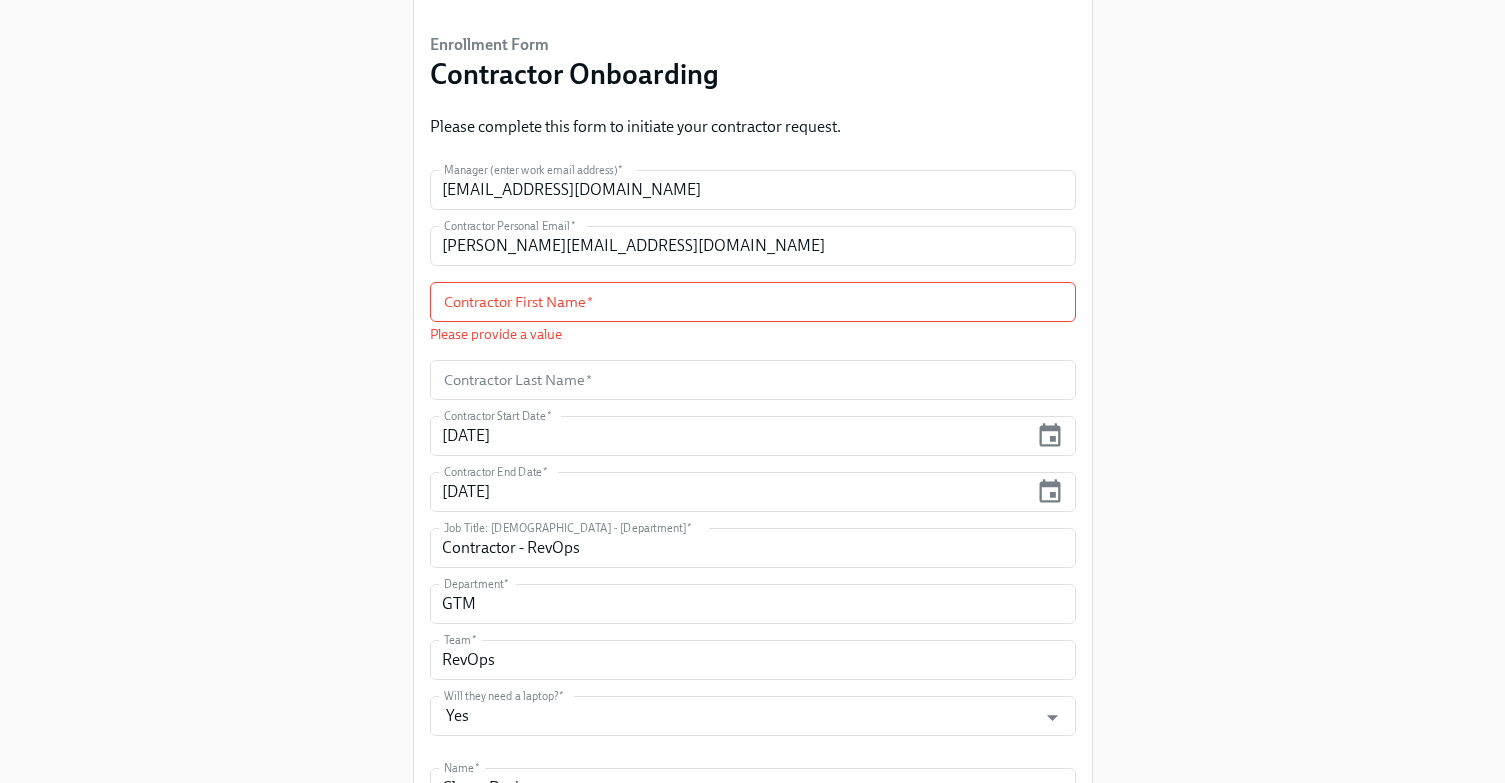 scroll, scrollTop: 0, scrollLeft: 0, axis: both 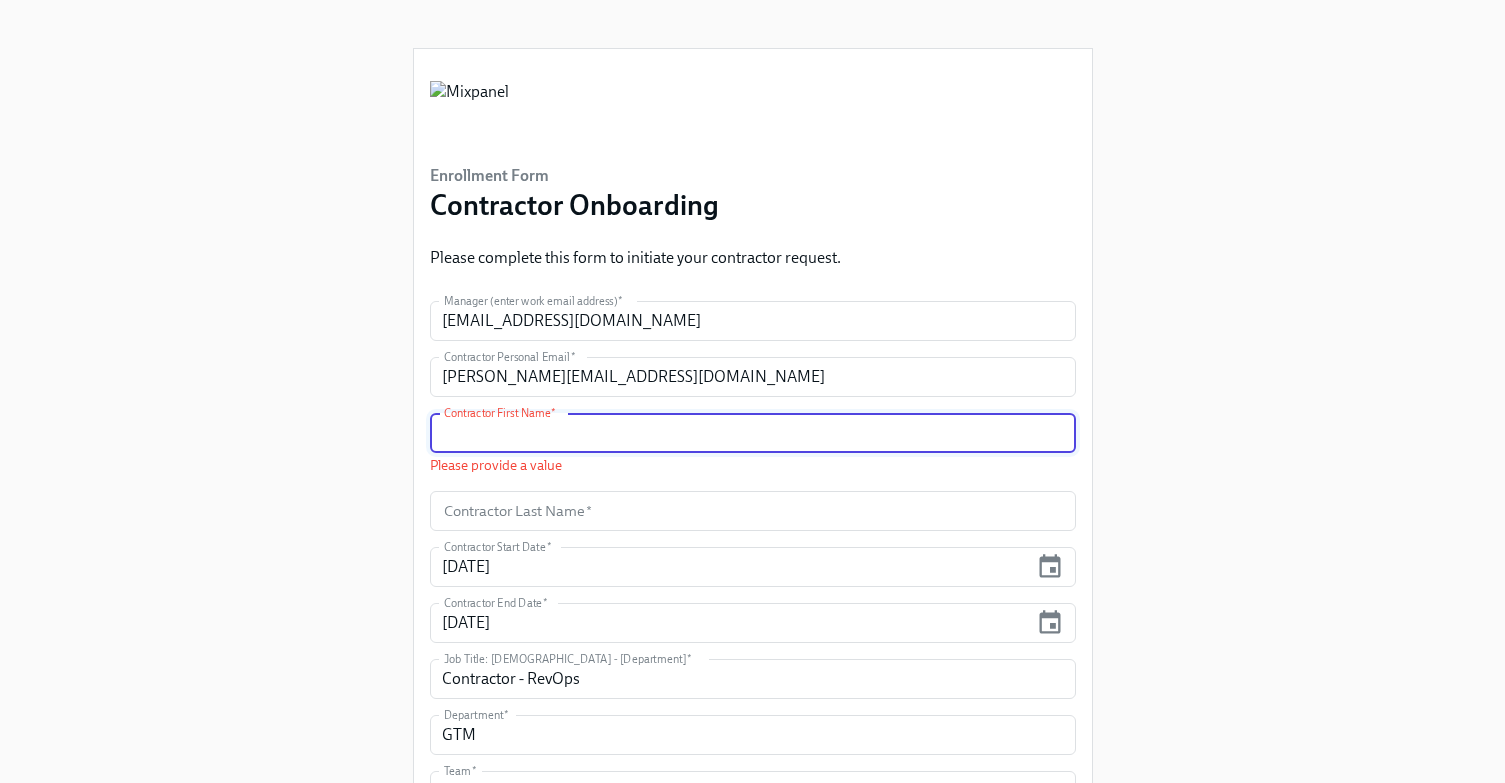 click at bounding box center (753, 433) 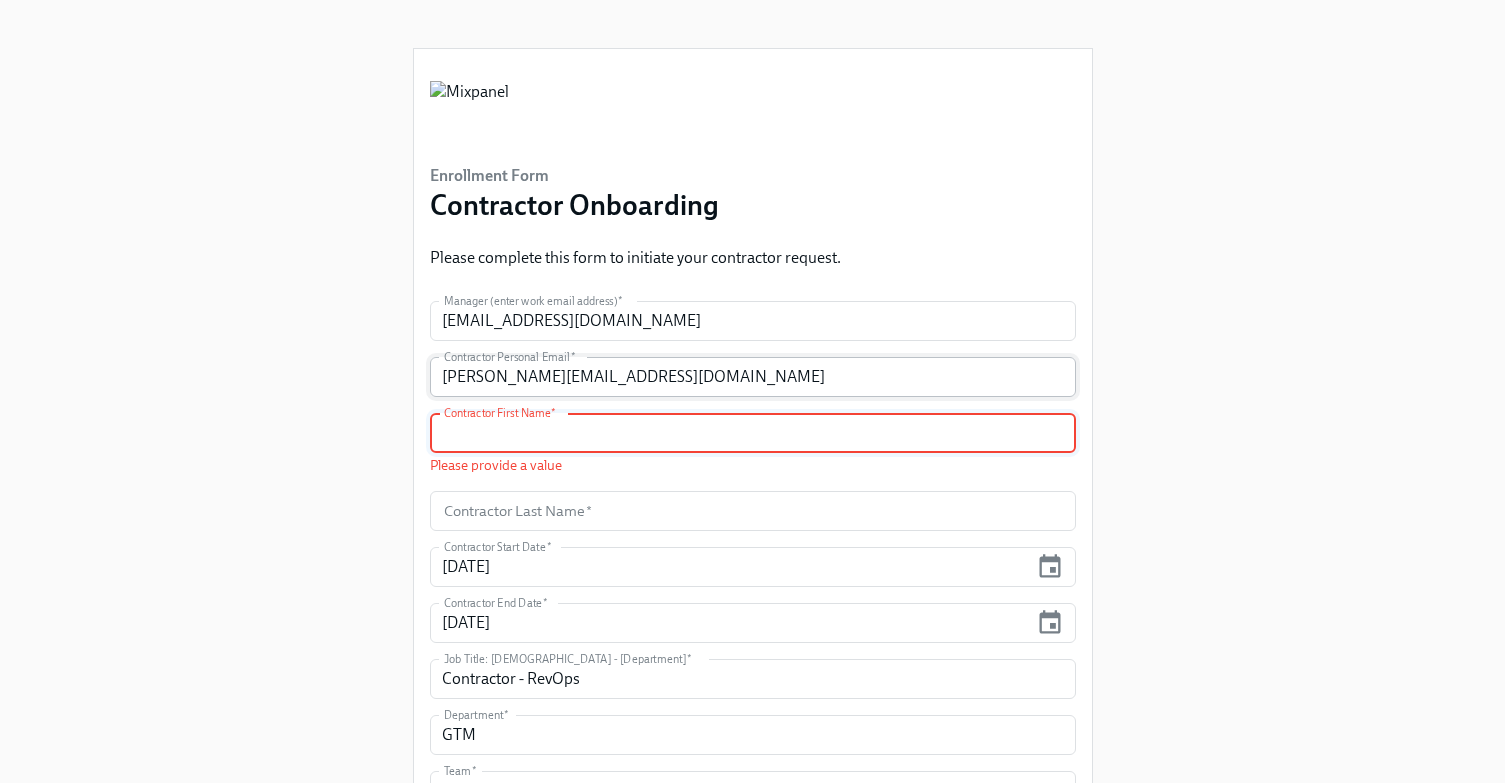 click on "[PERSON_NAME][EMAIL_ADDRESS][DOMAIN_NAME]" at bounding box center [753, 377] 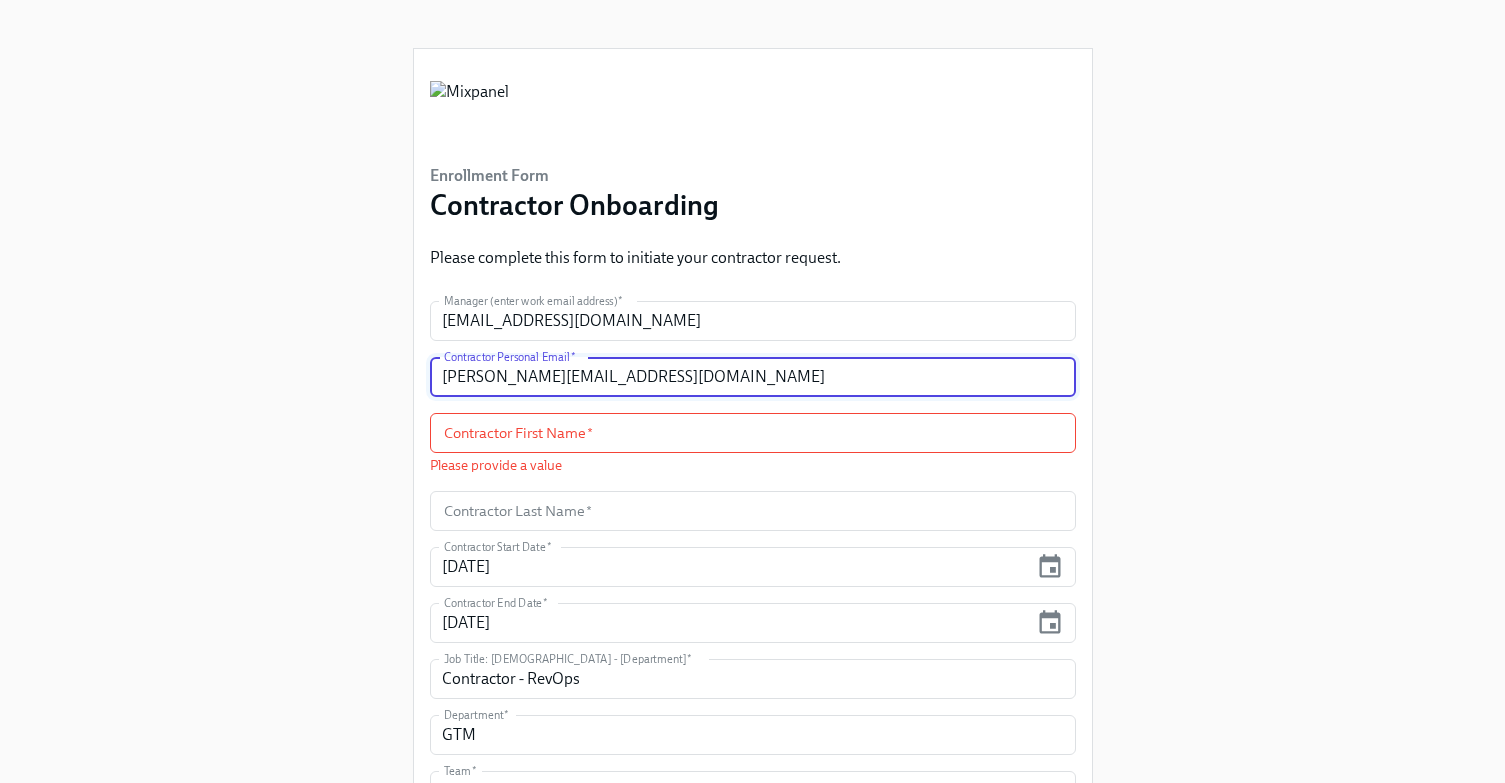 click on "[PERSON_NAME][EMAIL_ADDRESS][DOMAIN_NAME]" at bounding box center [753, 377] 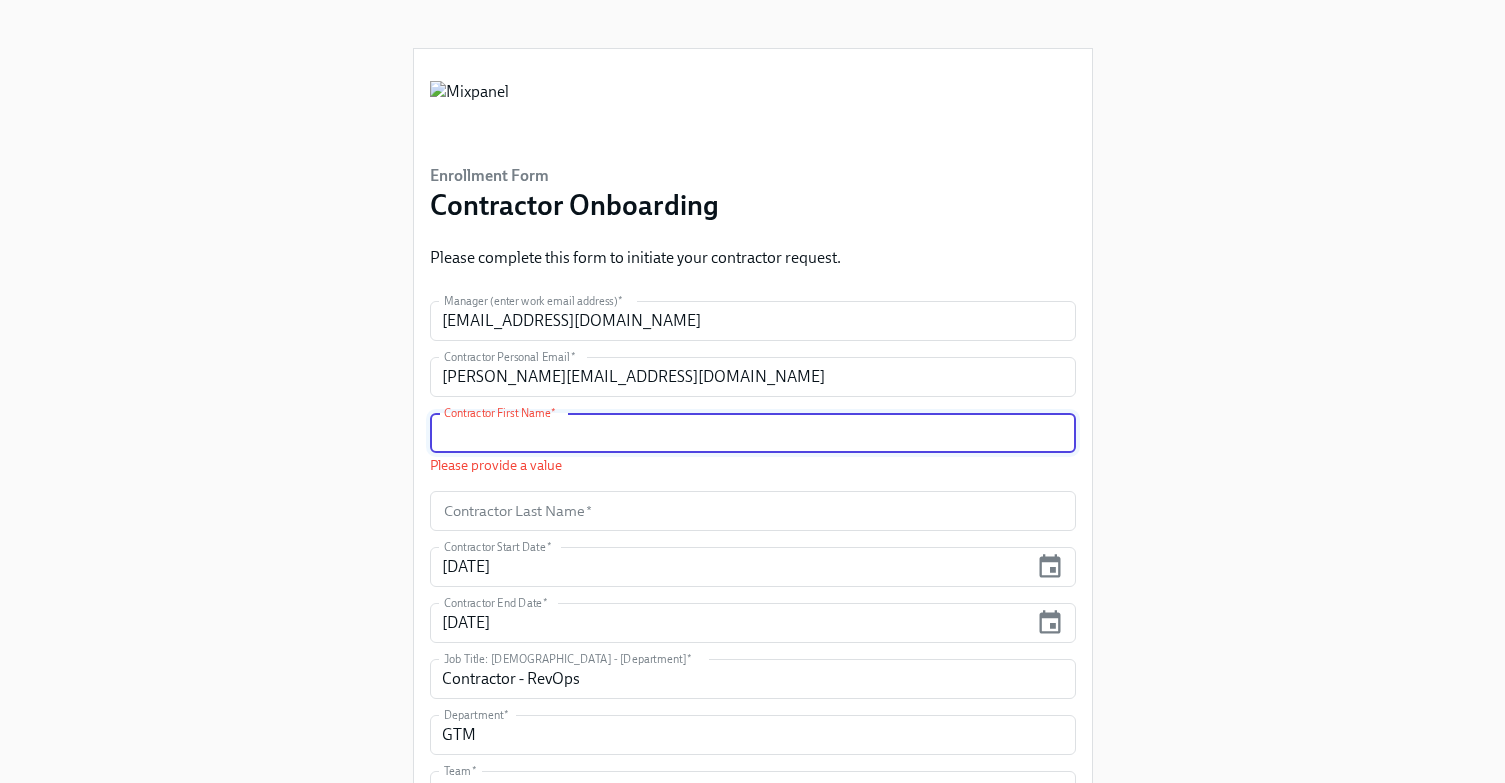 click at bounding box center [753, 433] 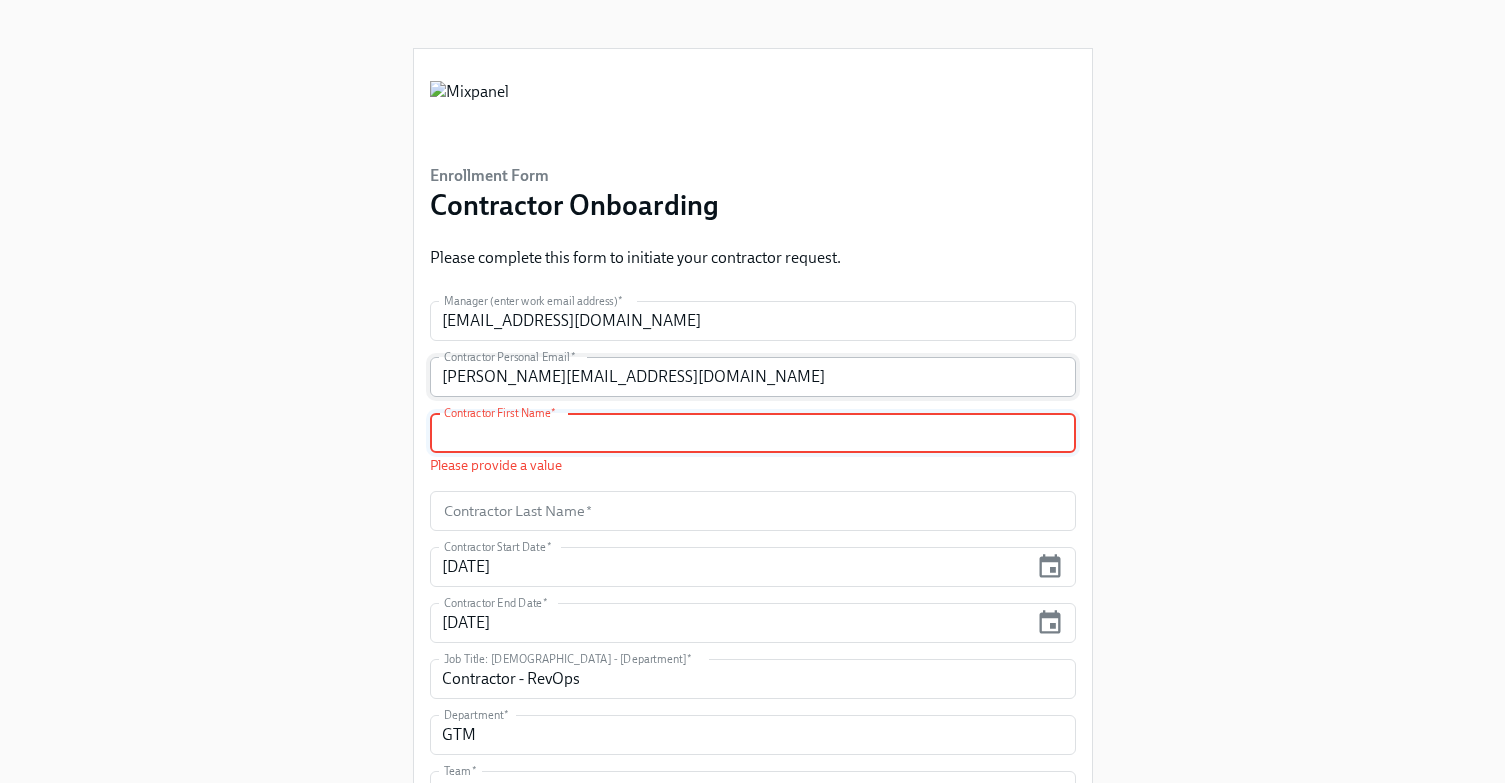 click on "[PERSON_NAME][EMAIL_ADDRESS][DOMAIN_NAME]" at bounding box center (753, 377) 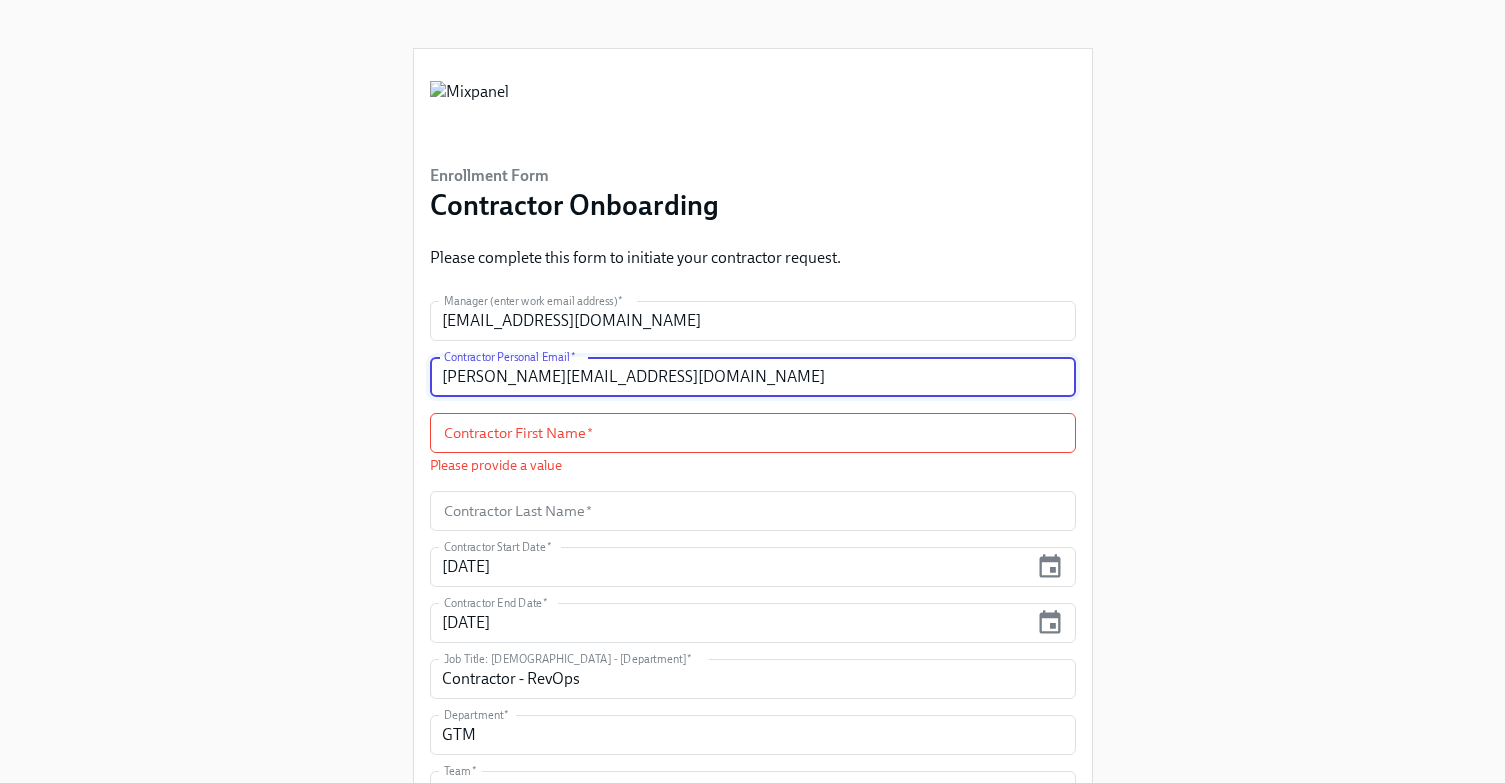 click on "[PERSON_NAME][EMAIL_ADDRESS][DOMAIN_NAME]" at bounding box center [753, 377] 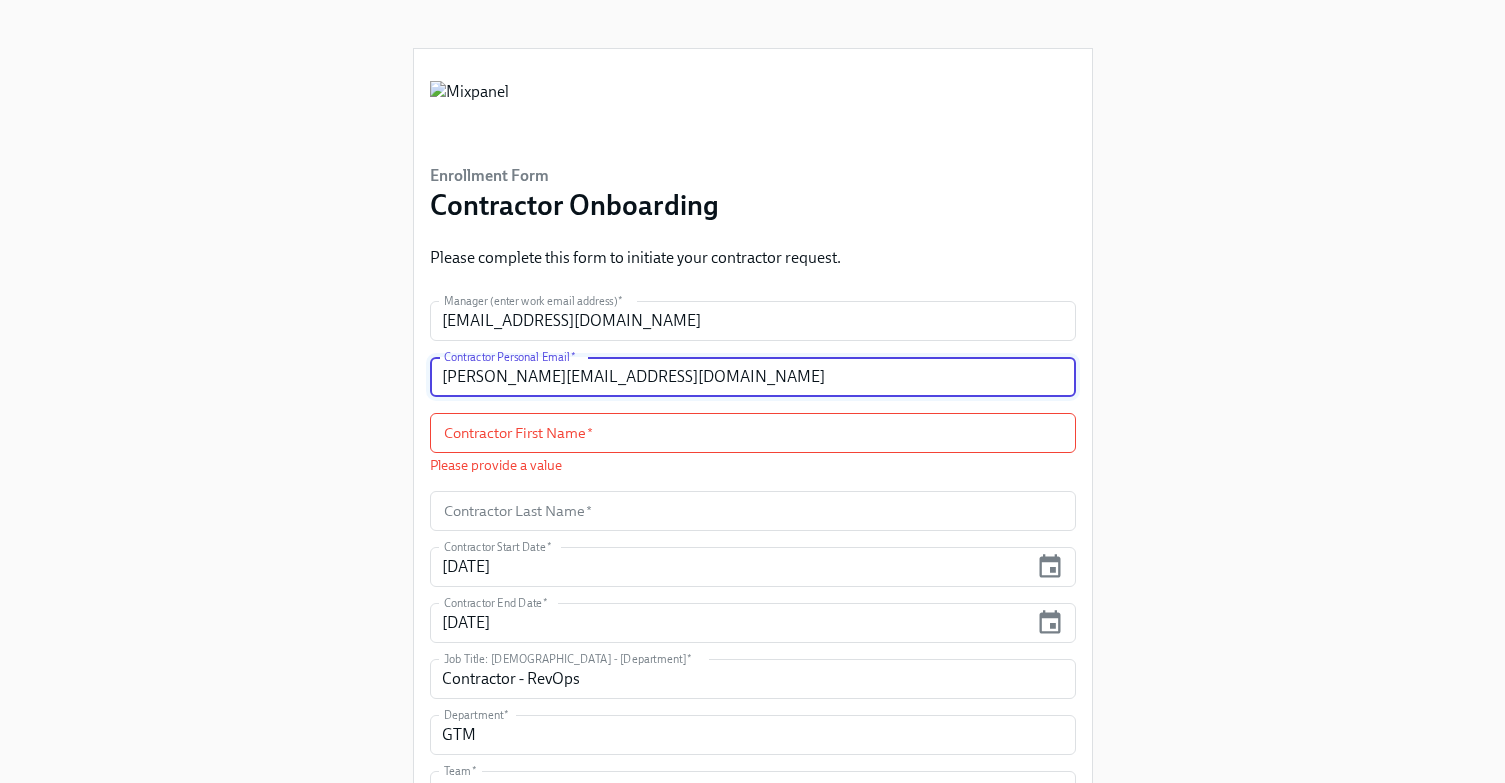 click on "[PERSON_NAME][EMAIL_ADDRESS][DOMAIN_NAME]" at bounding box center [753, 377] 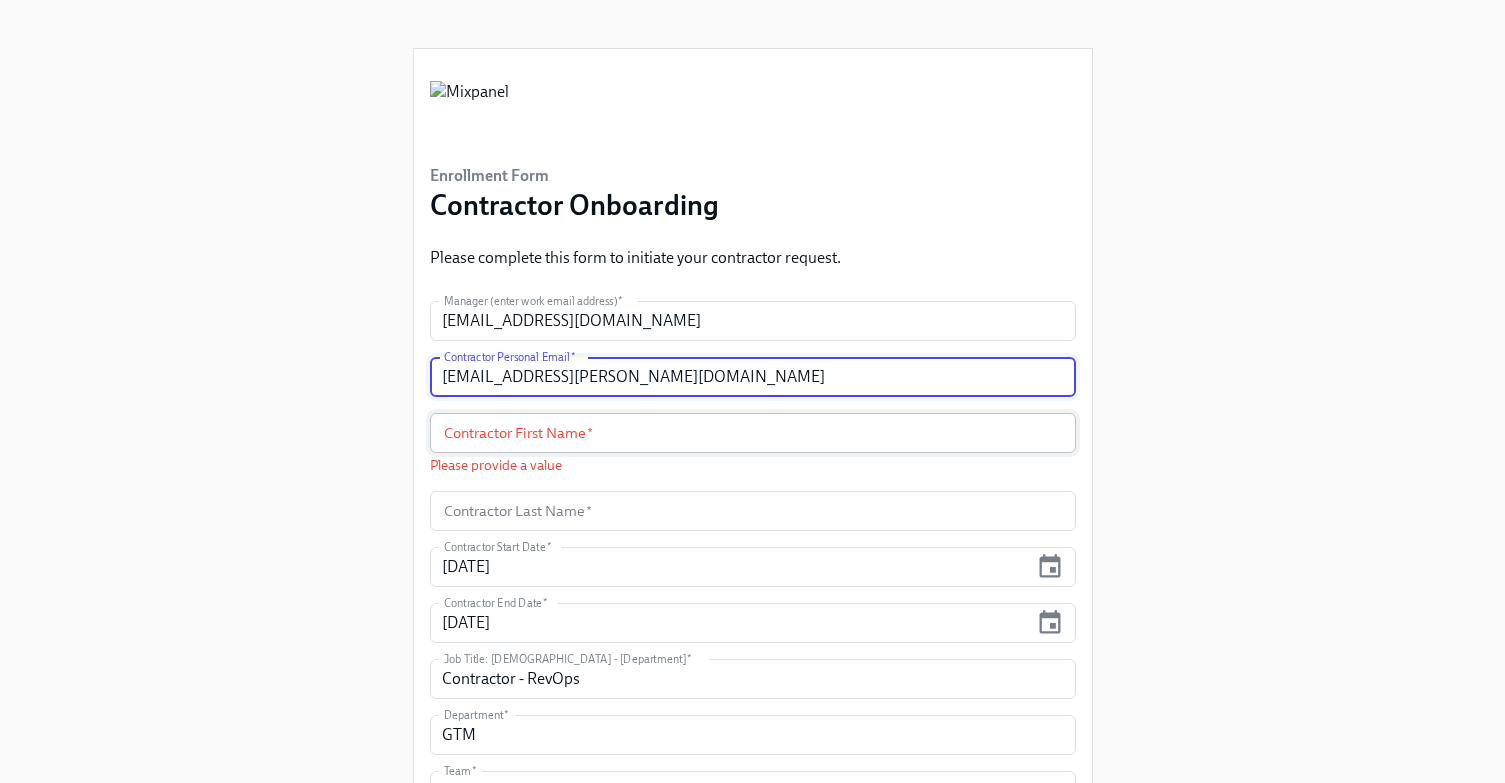 type on "[EMAIL_ADDRESS][PERSON_NAME][DOMAIN_NAME]" 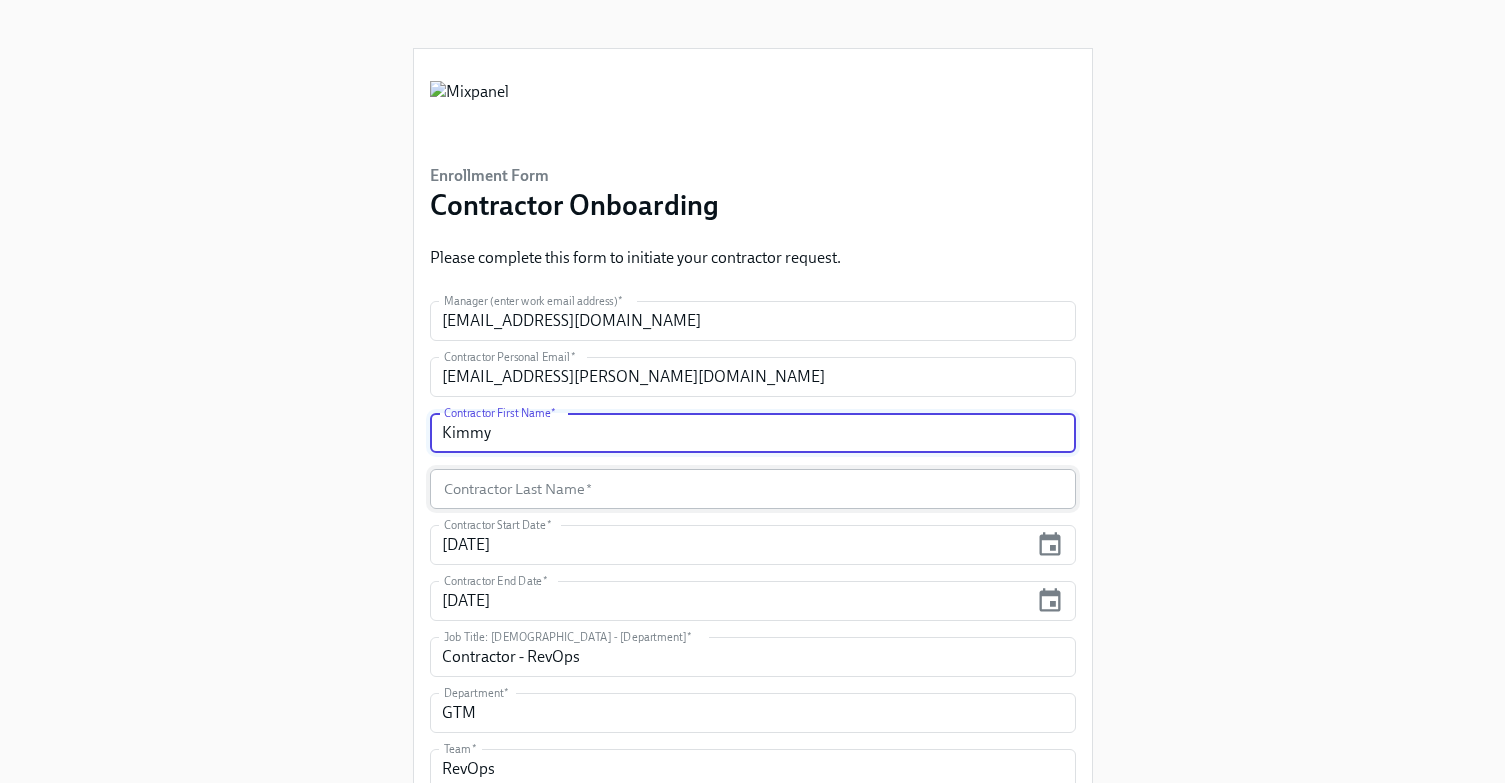 type on "Kimmy" 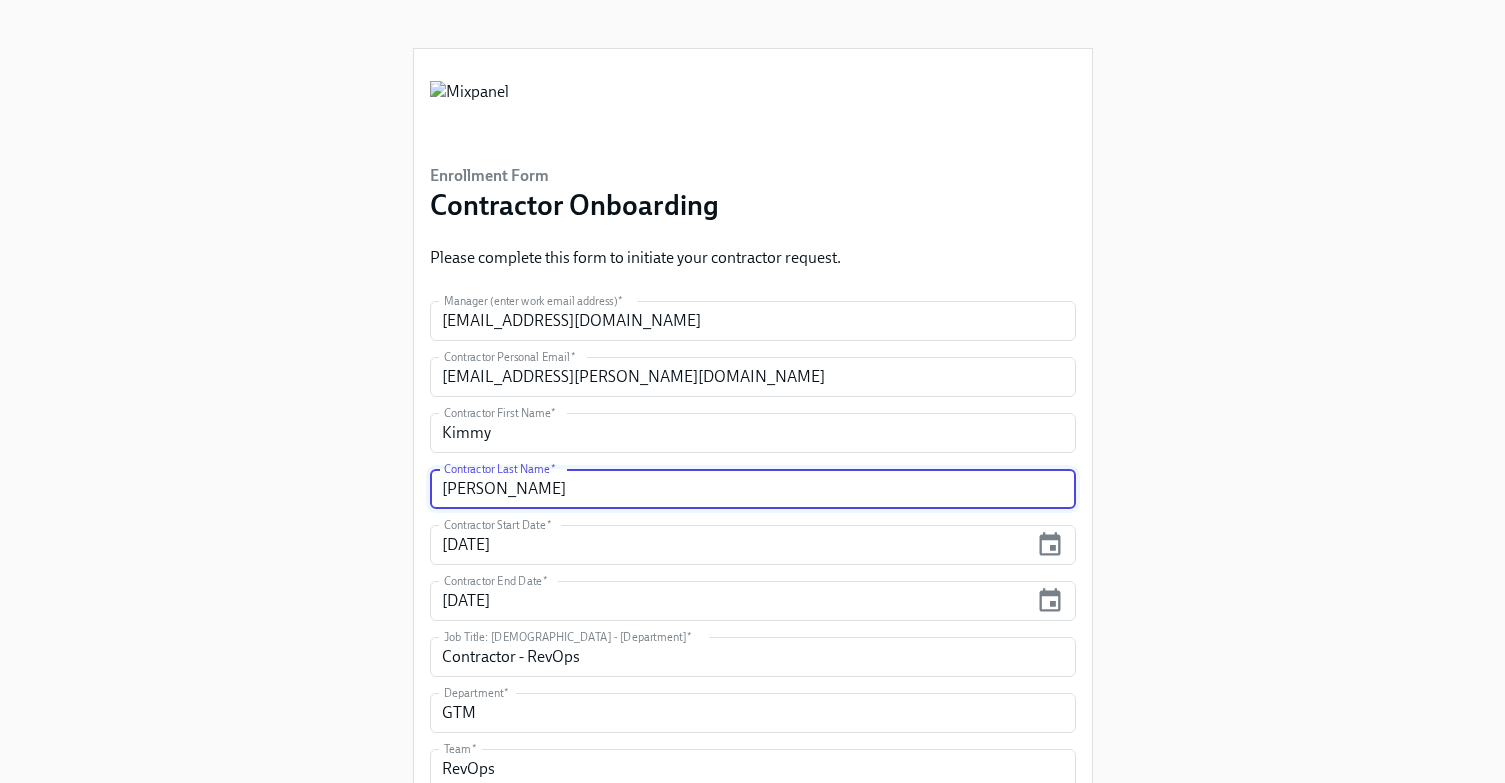 type on "[PERSON_NAME]" 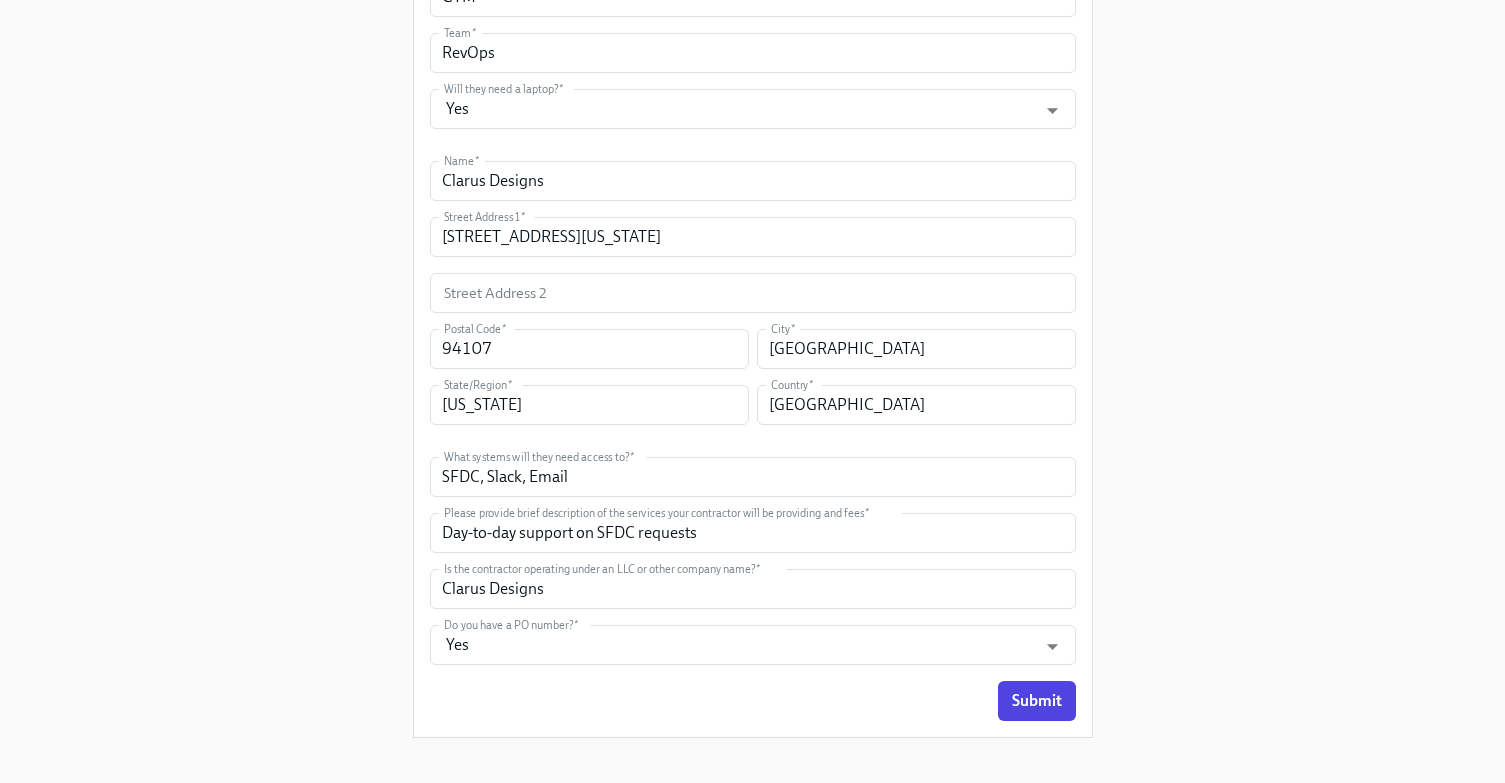 scroll, scrollTop: 735, scrollLeft: 0, axis: vertical 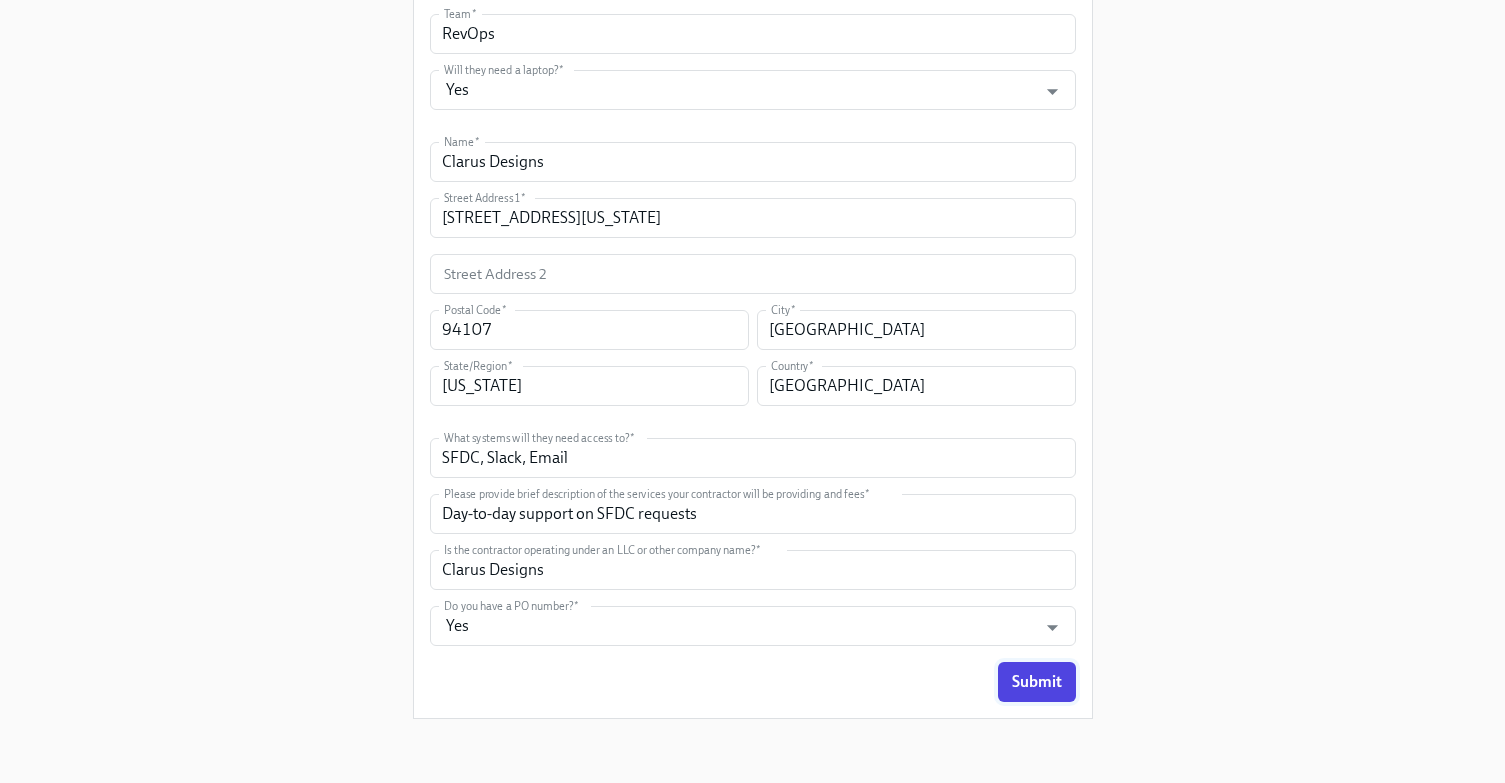 click on "Submit" at bounding box center [1037, 682] 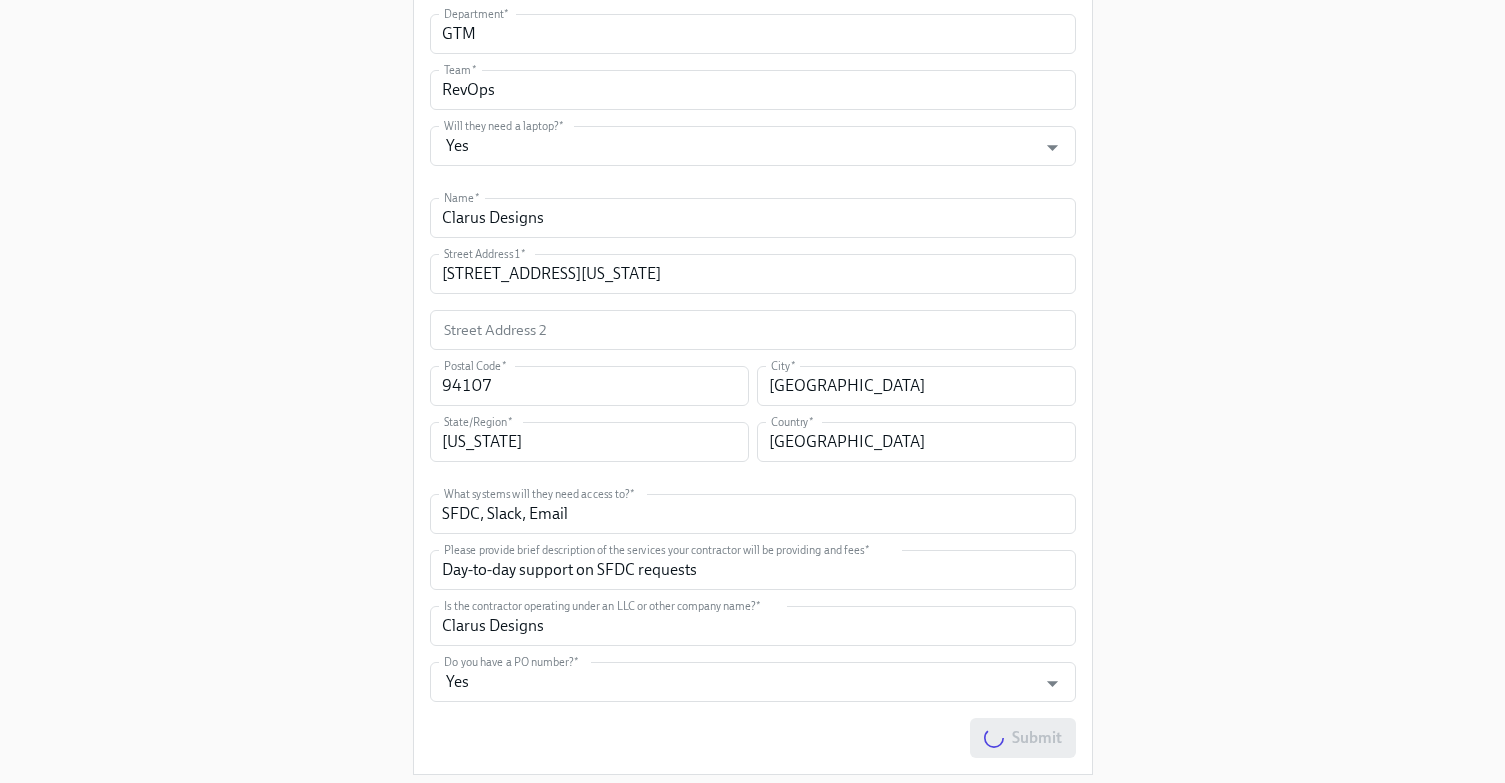 scroll, scrollTop: 0, scrollLeft: 0, axis: both 